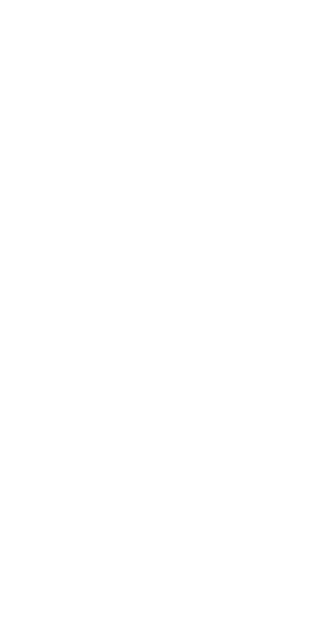 scroll, scrollTop: 0, scrollLeft: 0, axis: both 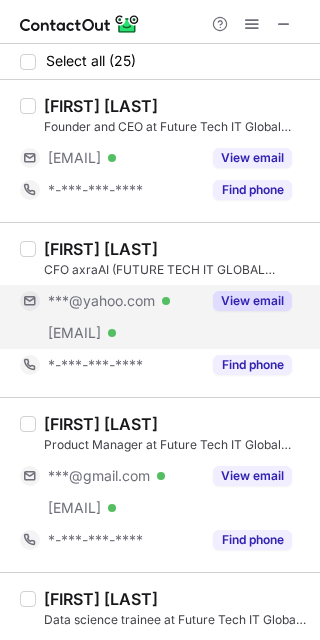 click on "View email" at bounding box center (252, 301) 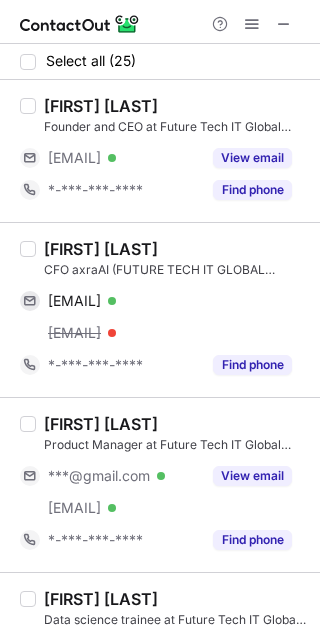 click on "Dhanush Reddy Founder and CEO at Future Tech IT Global Services Pvt Ltd ***@futuretechitglobal.com Verified View email *-***-***-**** Find phone" at bounding box center (160, 151) 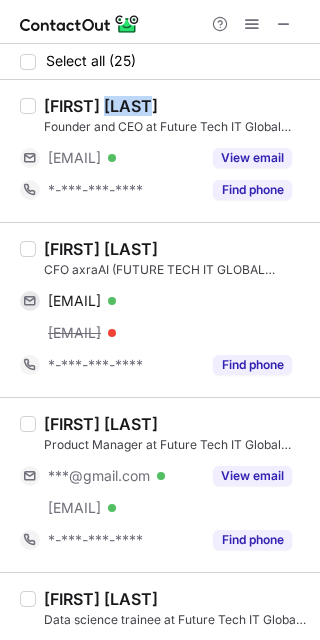 click on "Dhanush Reddy Founder and CEO at Future Tech IT Global Services Pvt Ltd ***@futuretechitglobal.com Verified View email *-***-***-**** Find phone" at bounding box center (160, 151) 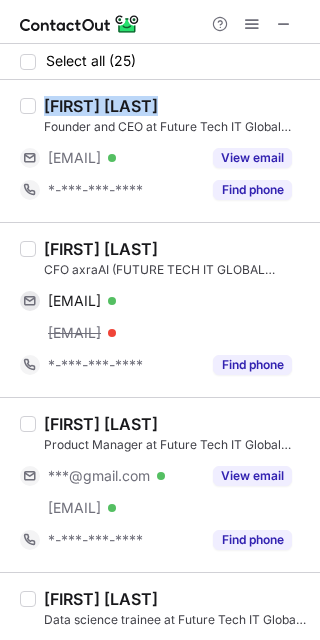 click on "Dhanush Reddy Founder and CEO at Future Tech IT Global Services Pvt Ltd ***@futuretechitglobal.com Verified View email *-***-***-**** Find phone" at bounding box center (160, 151) 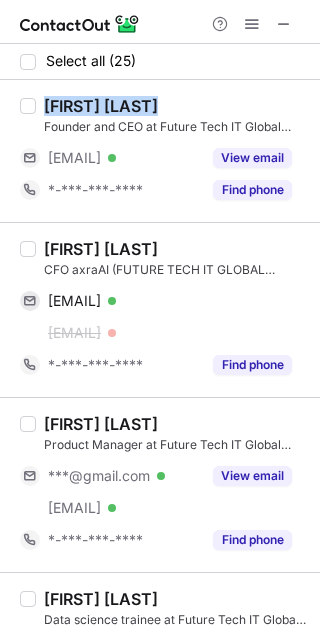 copy on "Dhanush Reddy" 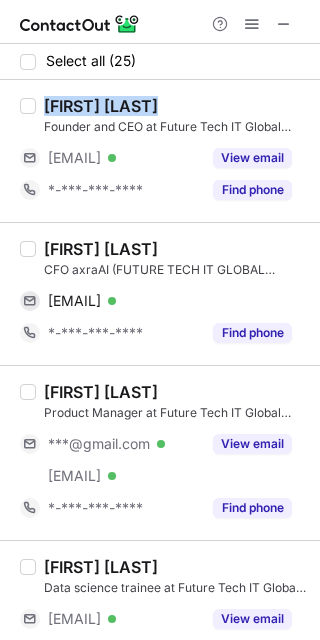 click on "Srinivas Yanamandra" at bounding box center (101, 249) 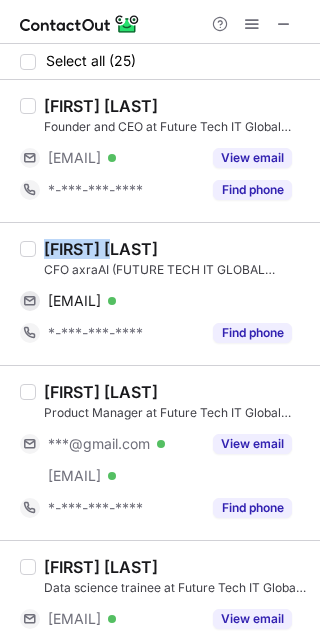 click on "Srinivas Yanamandra" at bounding box center (101, 249) 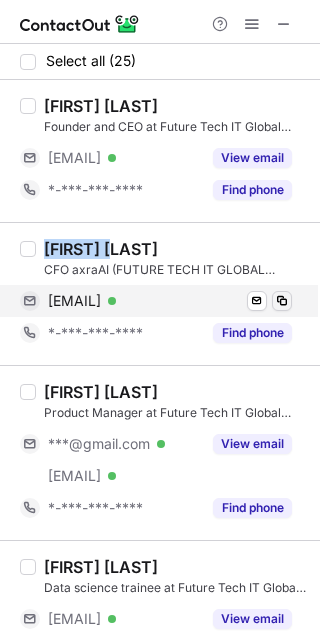 click at bounding box center [282, 301] 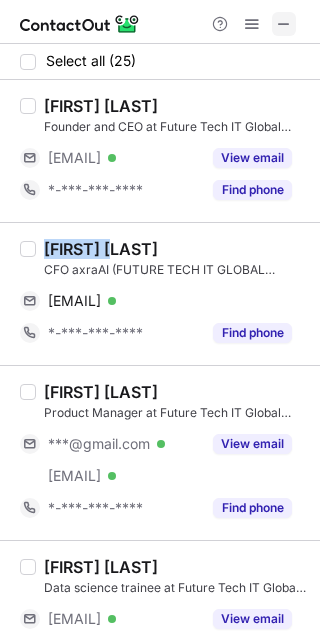 click at bounding box center [284, 24] 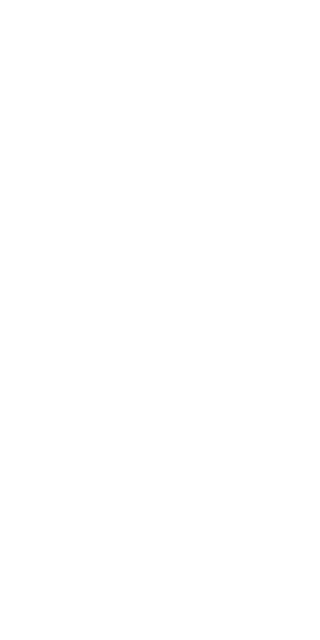 scroll, scrollTop: 0, scrollLeft: 0, axis: both 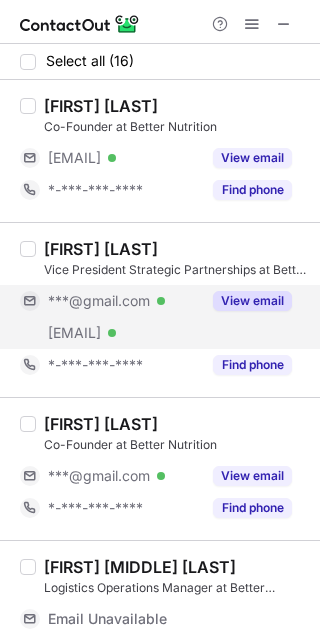 click on "View email" at bounding box center [252, 301] 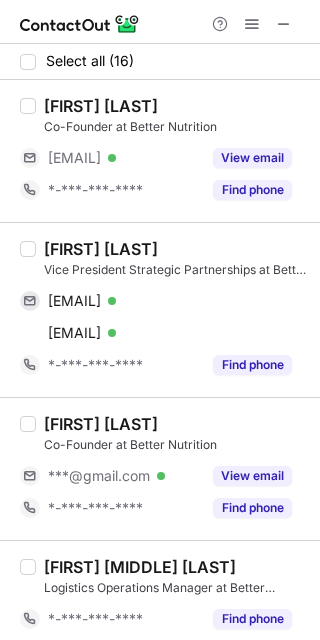 click on "Prateek Rastogi" at bounding box center (101, 106) 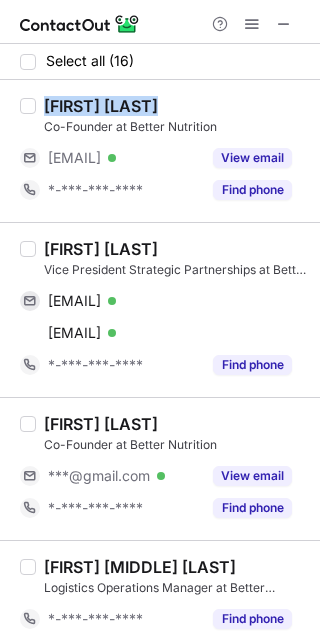 click on "Prateek Rastogi" at bounding box center (101, 106) 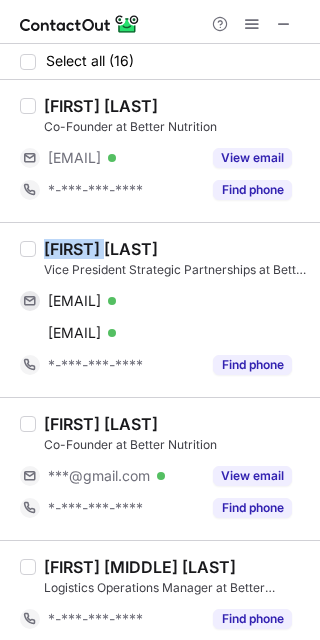 click on "Anubhav Dixit" at bounding box center (101, 249) 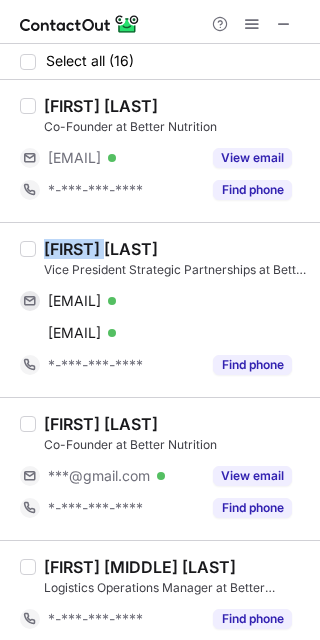 copy on "Anubhav" 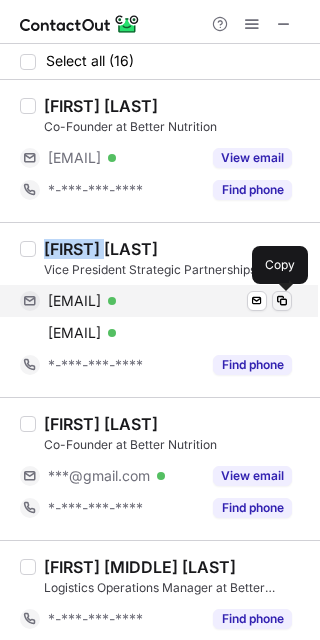 click at bounding box center (282, 301) 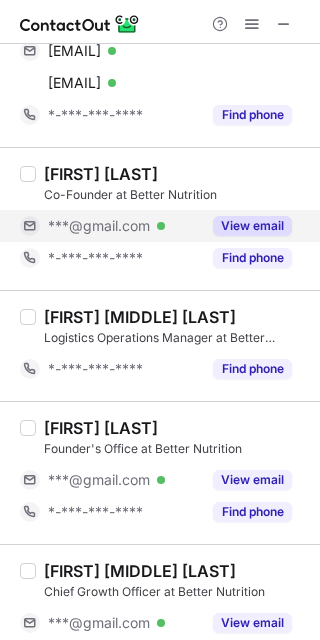 scroll, scrollTop: 375, scrollLeft: 0, axis: vertical 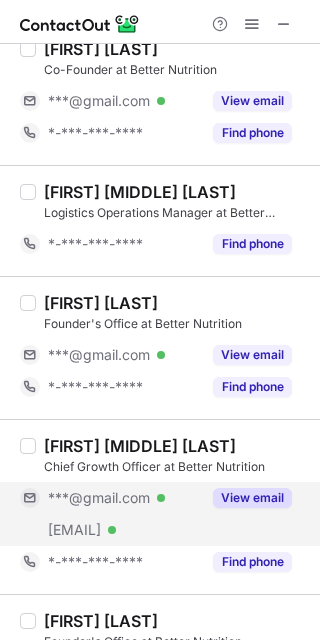 click on "View email" at bounding box center [252, 498] 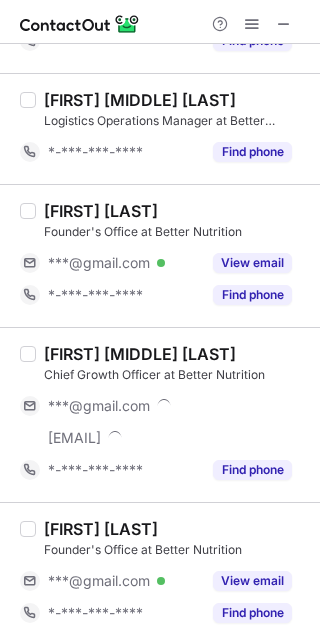 scroll, scrollTop: 500, scrollLeft: 0, axis: vertical 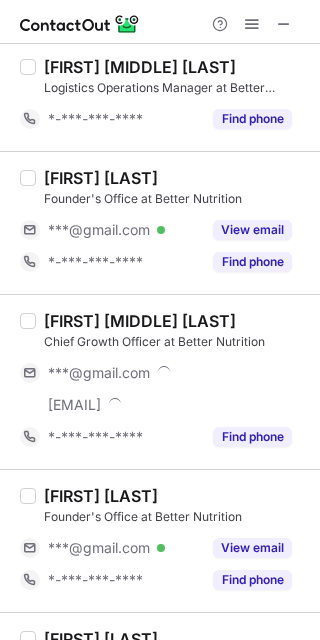 click on "Vivek Pratap Singh" at bounding box center [140, 321] 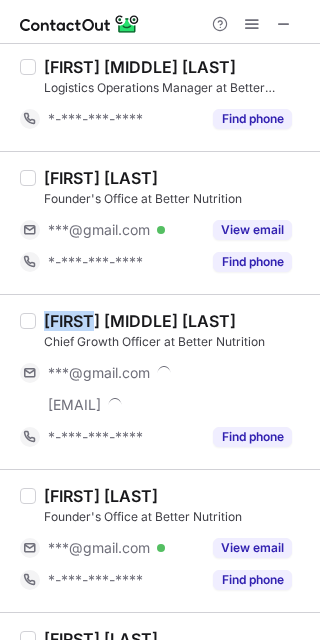 click on "Vivek Pratap Singh" at bounding box center [140, 321] 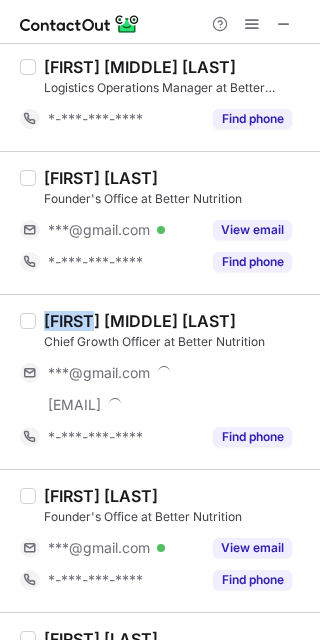 copy on "Vivek" 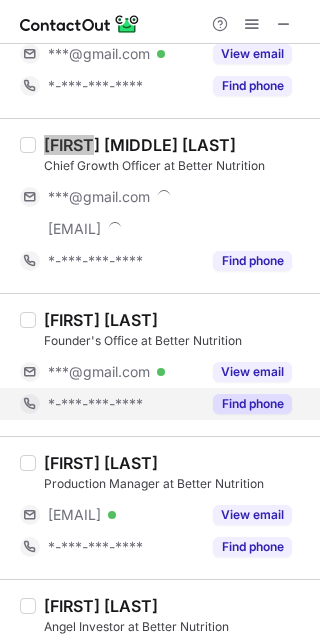 scroll, scrollTop: 625, scrollLeft: 0, axis: vertical 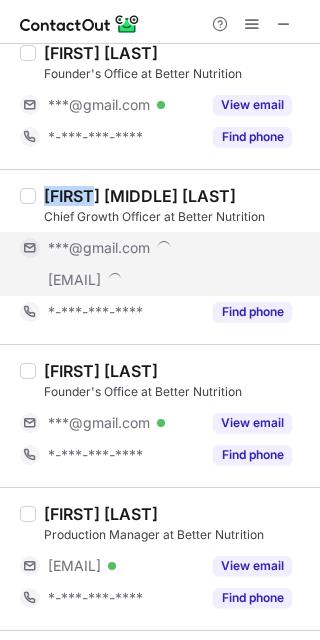 click on "***@gmail.com" at bounding box center (170, 248) 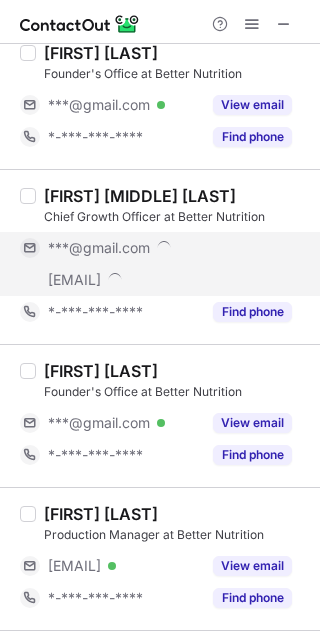click on "***@gmail.com" at bounding box center [170, 248] 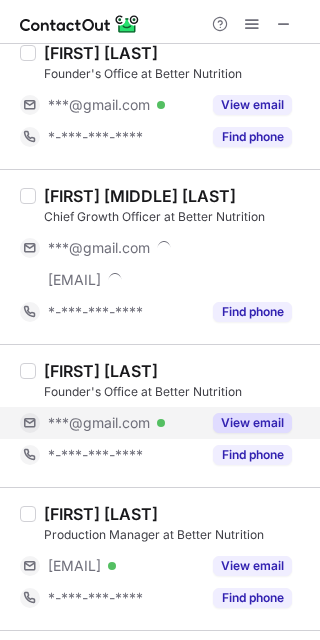 click on "View email" at bounding box center [252, 423] 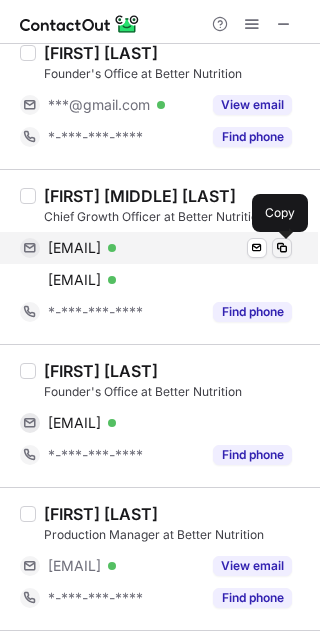 click at bounding box center (282, 248) 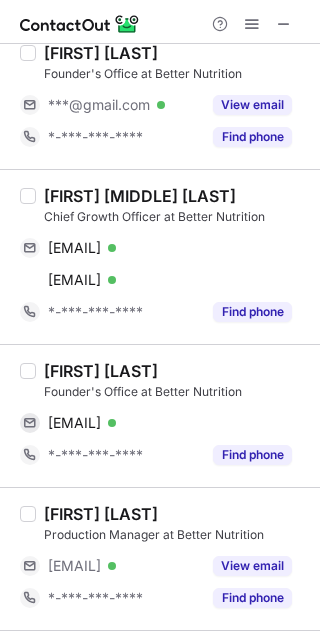 click on "Vivek Pandey" at bounding box center [101, 371] 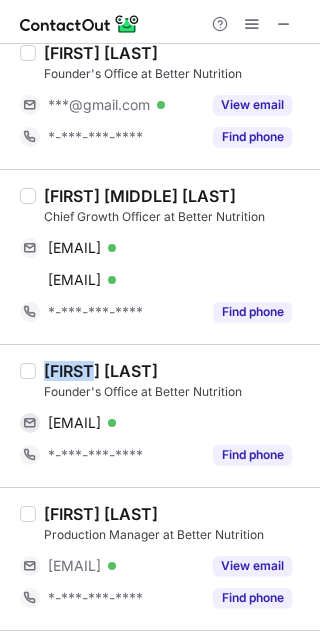 click on "Vivek Pandey" at bounding box center (101, 371) 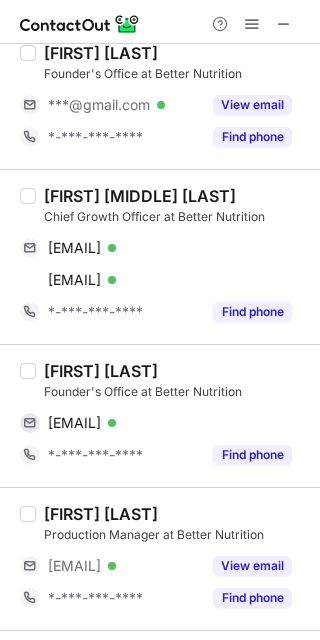 drag, startPoint x: 73, startPoint y: 370, endPoint x: 141, endPoint y: 333, distance: 77.41447 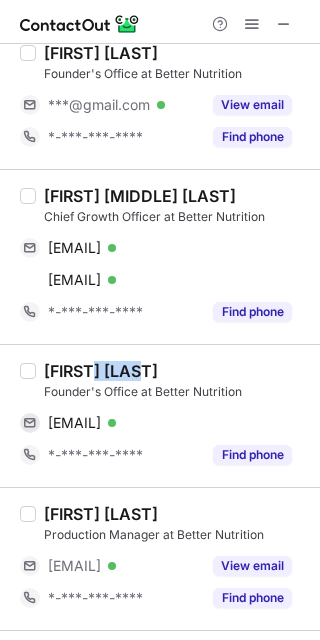 click on "Vivek Pandey" at bounding box center (101, 371) 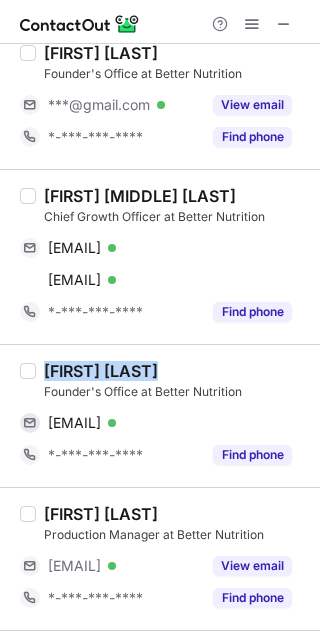 click on "Vivek Pandey" at bounding box center [101, 371] 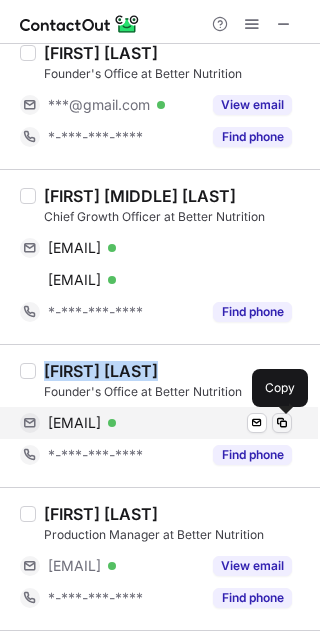 click at bounding box center (282, 423) 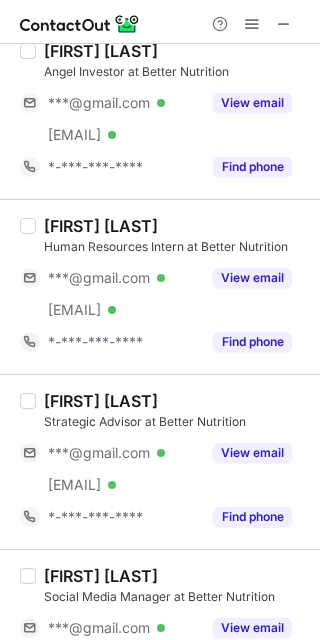 scroll, scrollTop: 1250, scrollLeft: 0, axis: vertical 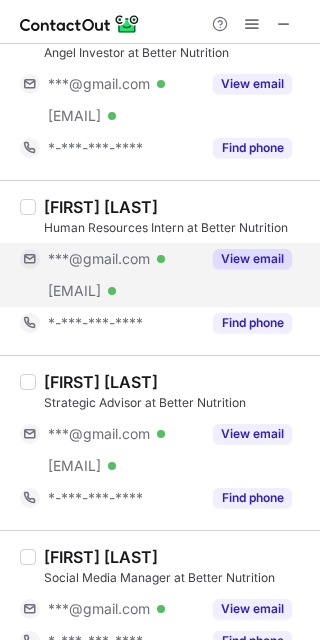 drag, startPoint x: 222, startPoint y: 255, endPoint x: 198, endPoint y: 260, distance: 24.5153 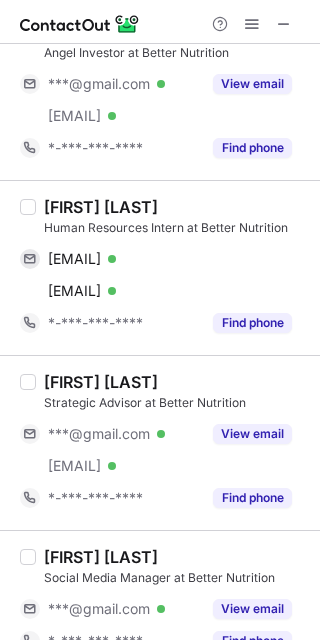 click on "Khushi Khare" at bounding box center [101, 207] 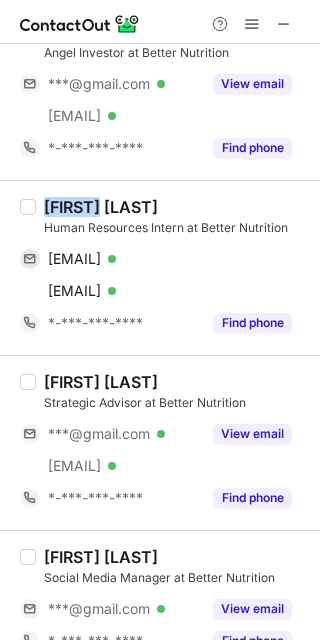 click on "Khushi Khare" at bounding box center [101, 207] 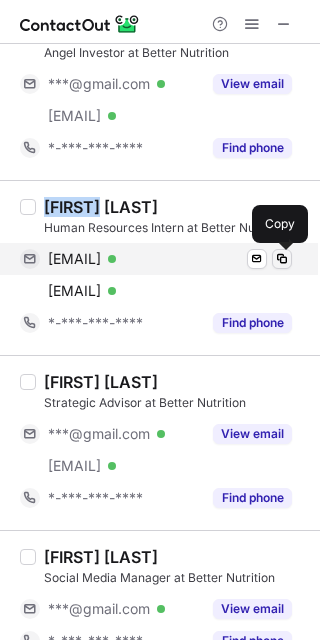 drag, startPoint x: 277, startPoint y: 256, endPoint x: 303, endPoint y: 245, distance: 28.231188 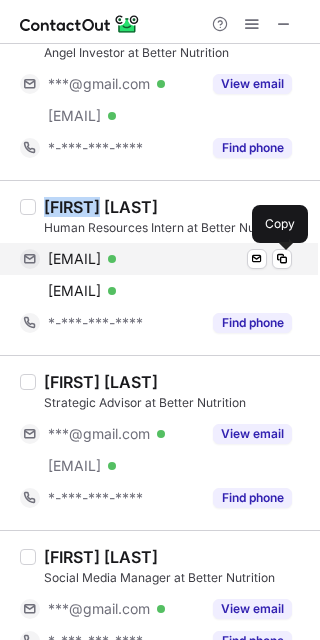 click at bounding box center [282, 259] 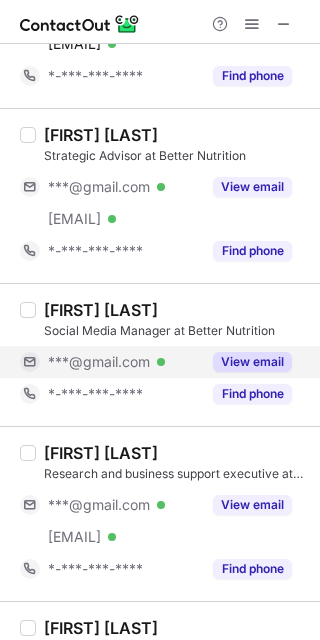 scroll, scrollTop: 1500, scrollLeft: 0, axis: vertical 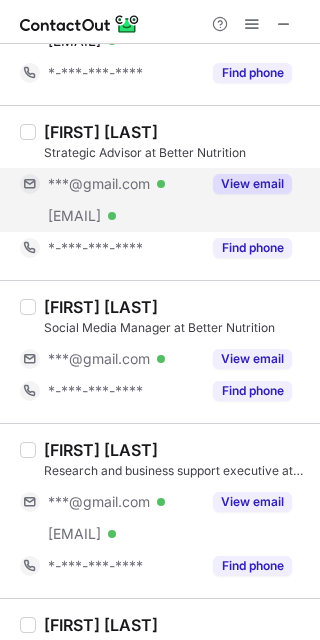 drag, startPoint x: 243, startPoint y: 186, endPoint x: 220, endPoint y: 175, distance: 25.495098 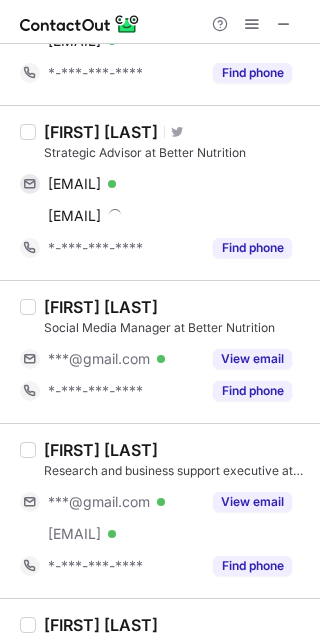 click on "Tarun Bhargava" at bounding box center [101, 132] 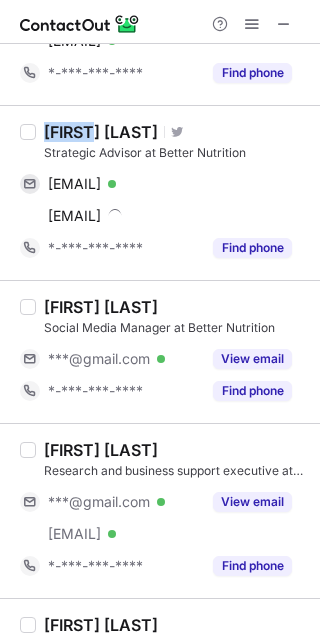 click on "Tarun Bhargava" at bounding box center (101, 132) 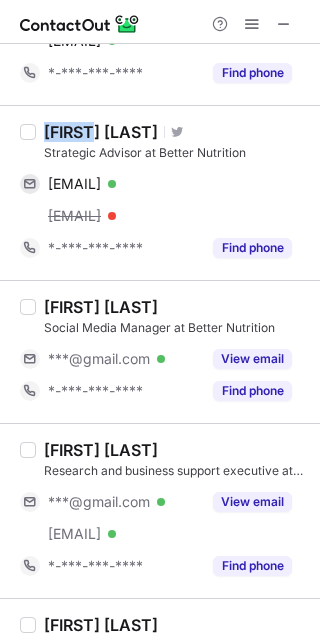 copy on "Tarun" 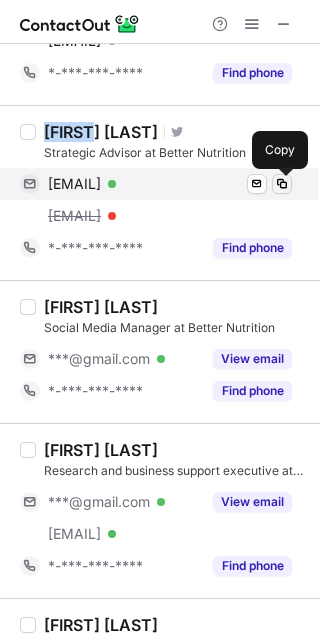 click at bounding box center [282, 184] 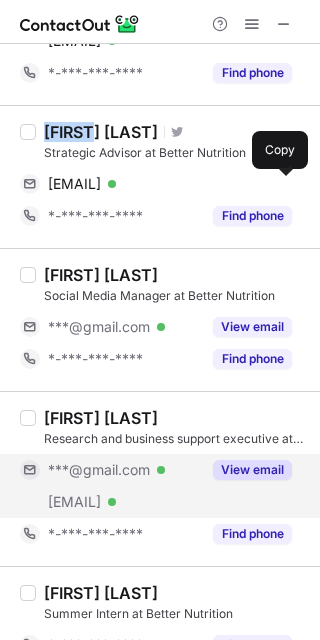 click on "View email" at bounding box center (252, 470) 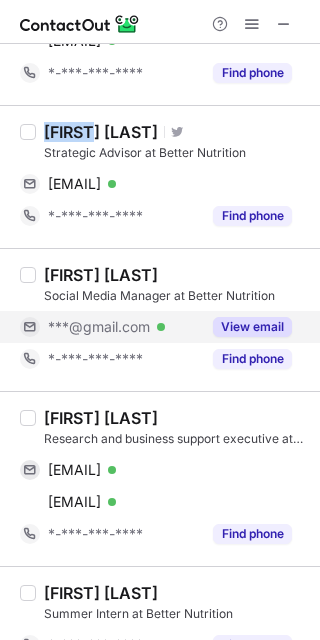 click on "View email" at bounding box center [252, 327] 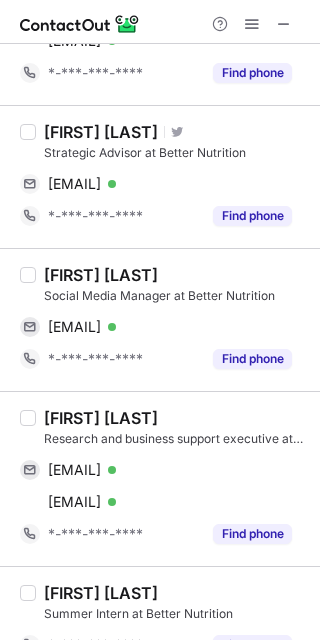 click on "Ayushi Pandey" at bounding box center [101, 275] 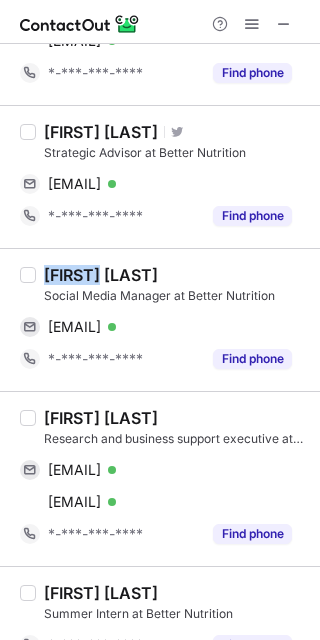 click on "Ayushi Pandey" at bounding box center [101, 275] 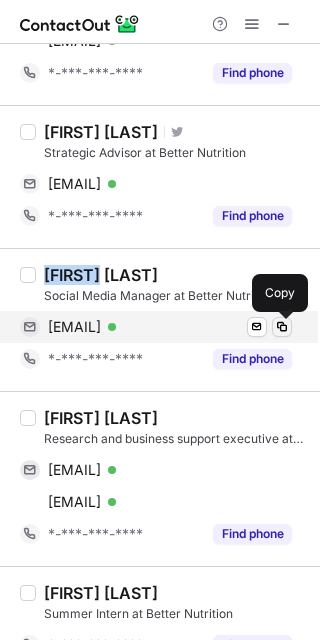 click at bounding box center [282, 327] 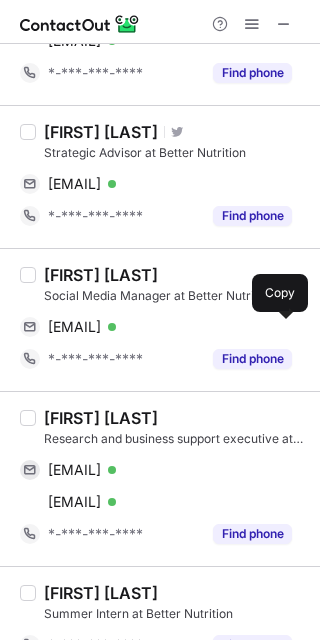 click on "Manisha Singh" at bounding box center (101, 418) 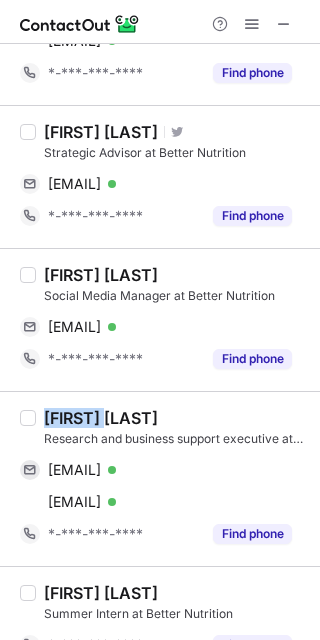 click on "Manisha Singh" at bounding box center [101, 418] 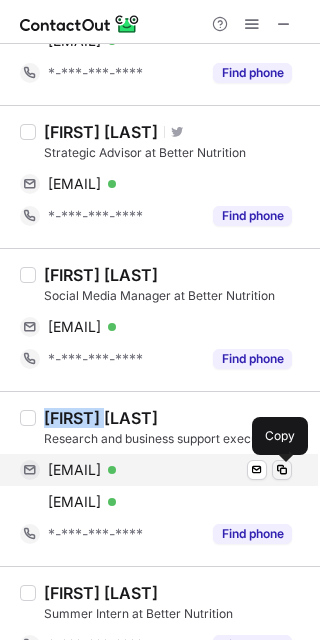 click at bounding box center (282, 470) 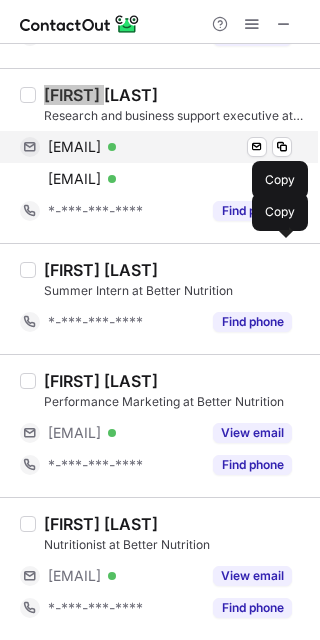 scroll, scrollTop: 1826, scrollLeft: 0, axis: vertical 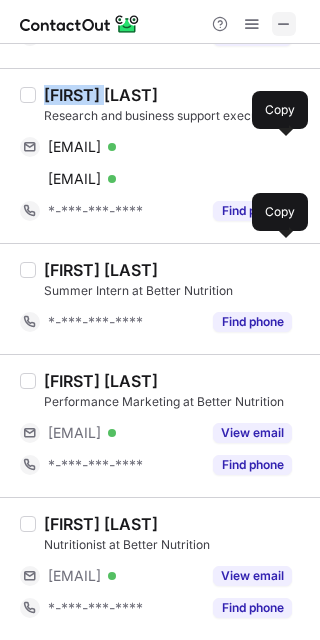 click at bounding box center [284, 24] 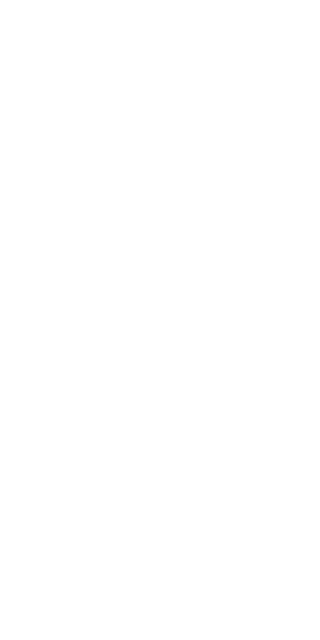 scroll, scrollTop: 0, scrollLeft: 0, axis: both 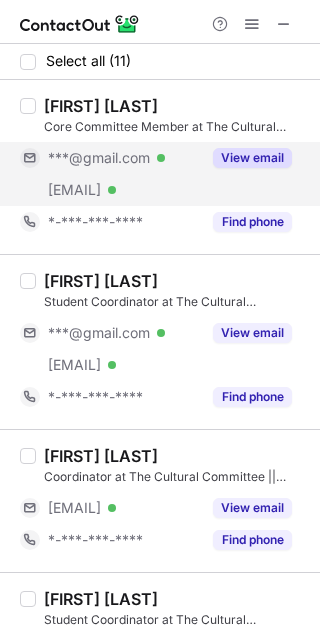 click on "View email" at bounding box center (252, 158) 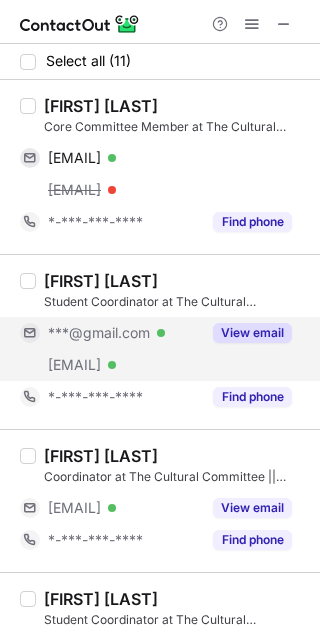 click on "View email" at bounding box center (252, 333) 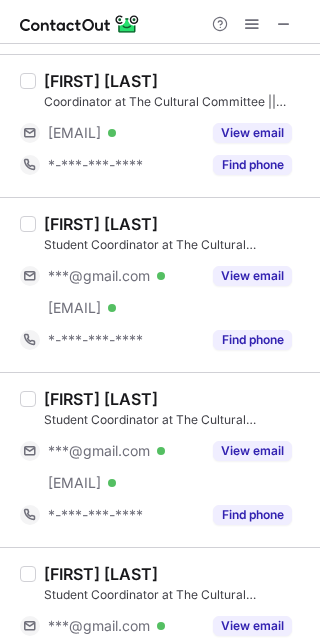 scroll, scrollTop: 342, scrollLeft: 0, axis: vertical 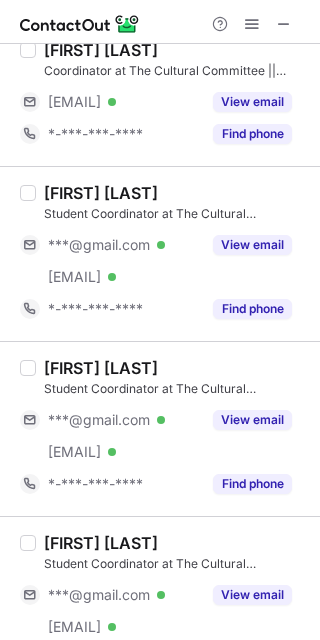 click on "Pranav Ruia" at bounding box center (101, 193) 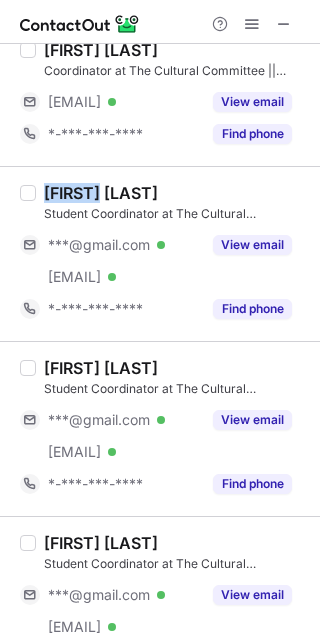 click on "Pranav Ruia" at bounding box center (101, 193) 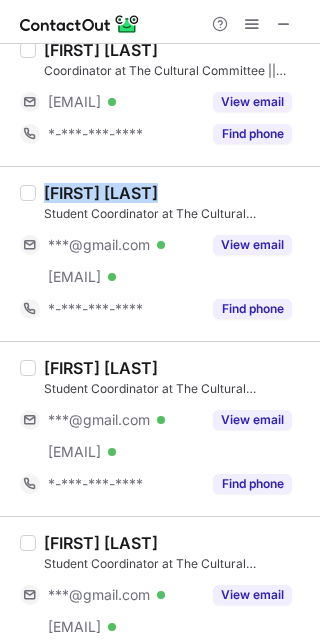 click on "Pranav Ruia" at bounding box center [101, 193] 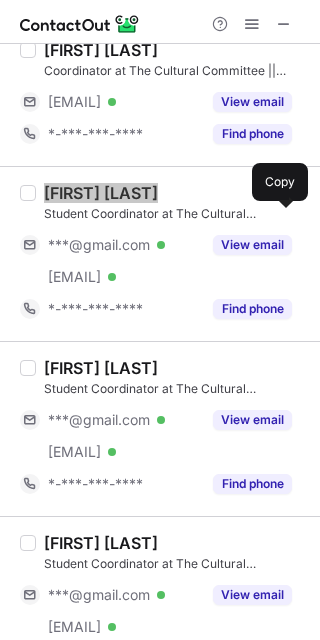 scroll, scrollTop: 0, scrollLeft: 0, axis: both 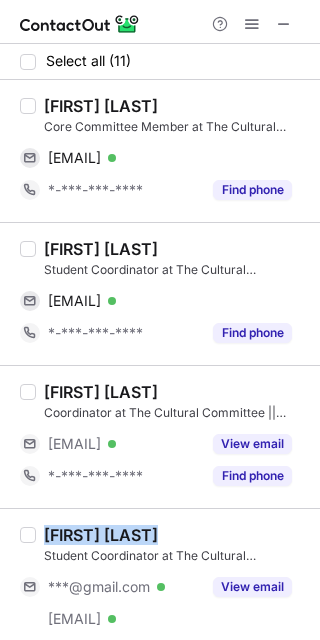 click on "Priyansh Agrawal" at bounding box center [101, 106] 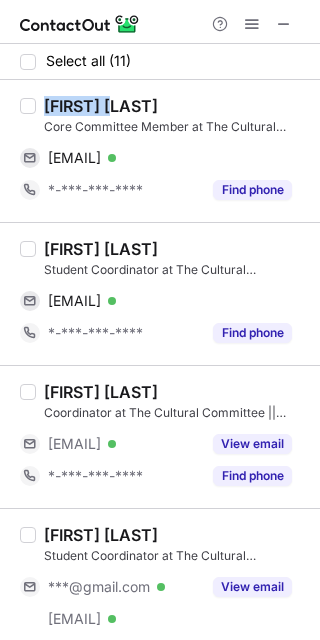 click on "Priyansh Agrawal" at bounding box center (101, 106) 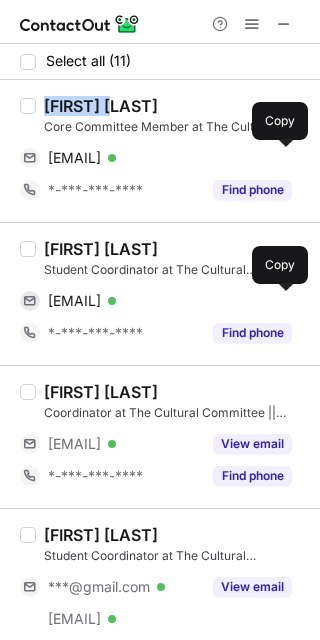 drag, startPoint x: 282, startPoint y: 156, endPoint x: 306, endPoint y: 187, distance: 39.20459 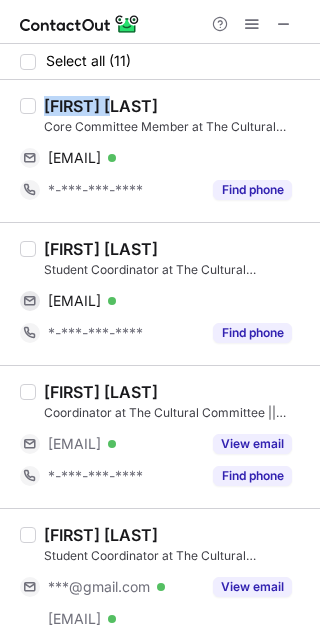 click on "Meet Suthar" at bounding box center (101, 249) 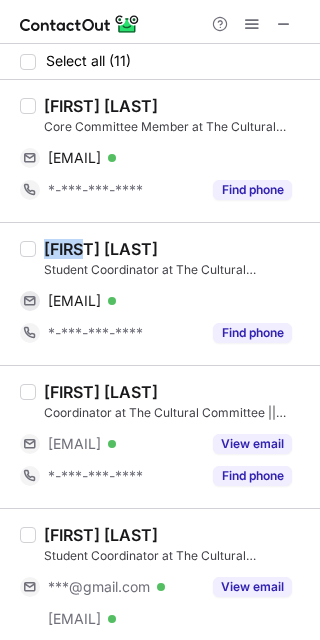 click on "Meet Suthar" at bounding box center [101, 249] 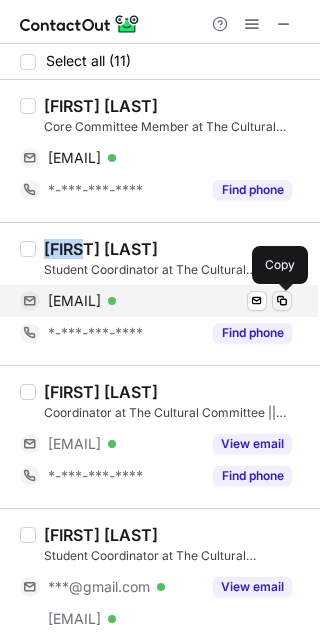 click at bounding box center [282, 301] 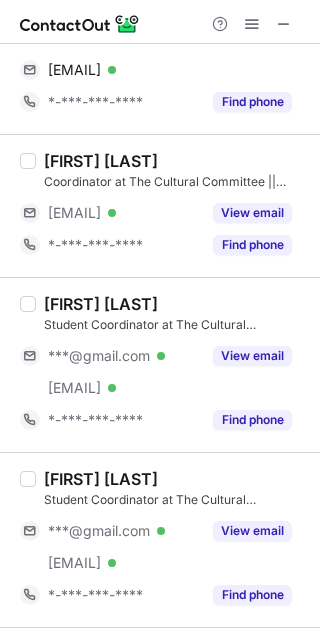scroll, scrollTop: 375, scrollLeft: 0, axis: vertical 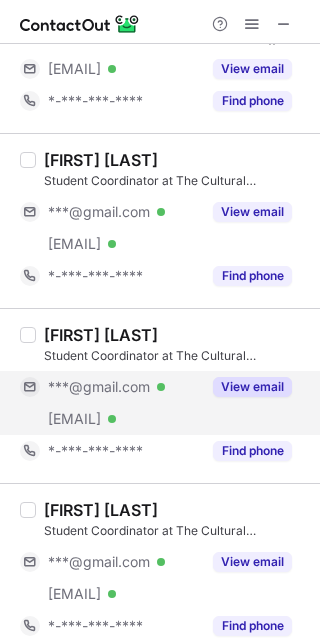 click on "View email" at bounding box center [252, 387] 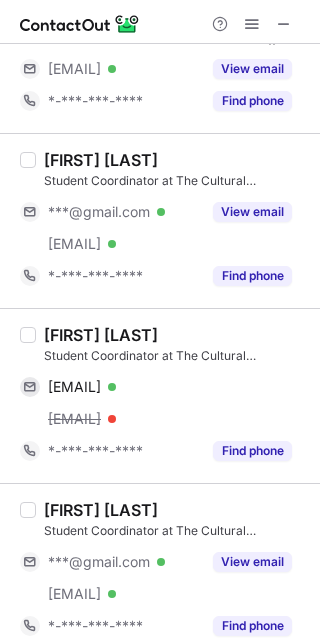 click on "ARPIT NYATI" at bounding box center [101, 335] 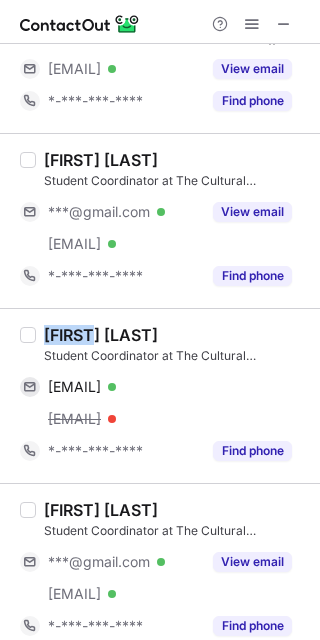 click on "ARPIT NYATI" at bounding box center (101, 335) 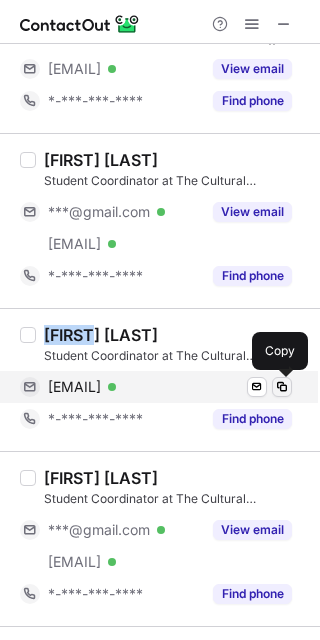 click at bounding box center [282, 387] 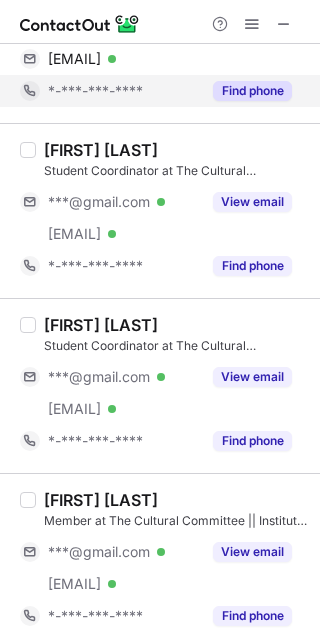 scroll, scrollTop: 750, scrollLeft: 0, axis: vertical 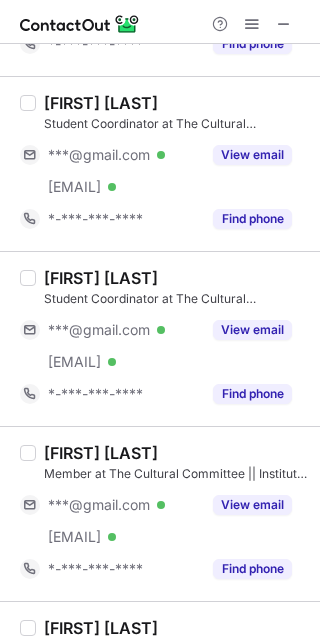 drag, startPoint x: 260, startPoint y: 326, endPoint x: 183, endPoint y: 310, distance: 78.64477 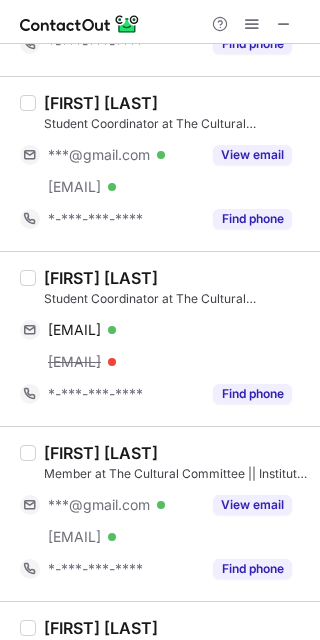 click on "Shubham Goyal" at bounding box center (101, 278) 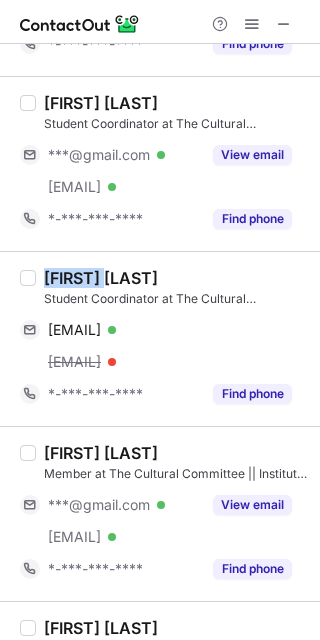 click on "Shubham Goyal" at bounding box center [101, 278] 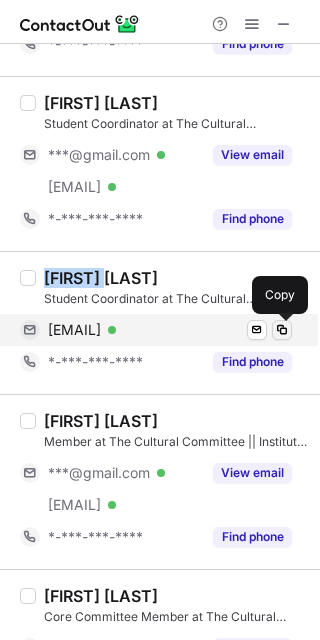 click at bounding box center (282, 330) 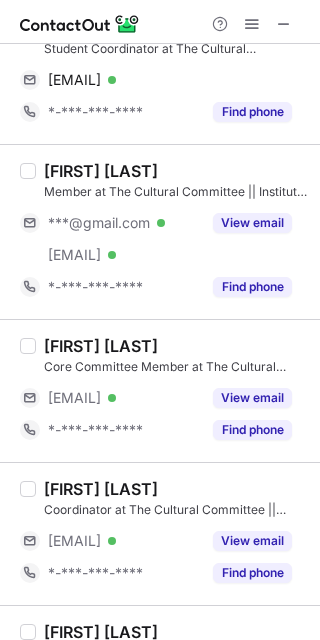 scroll, scrollTop: 1125, scrollLeft: 0, axis: vertical 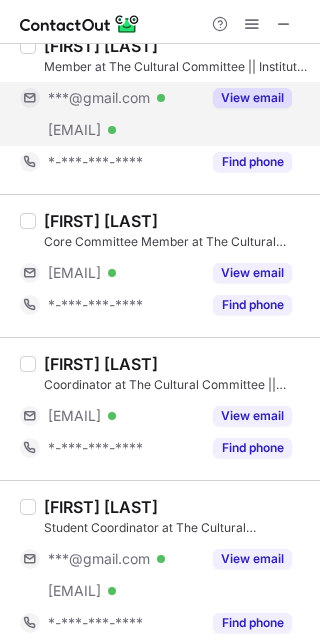 click on "View email" at bounding box center (252, 98) 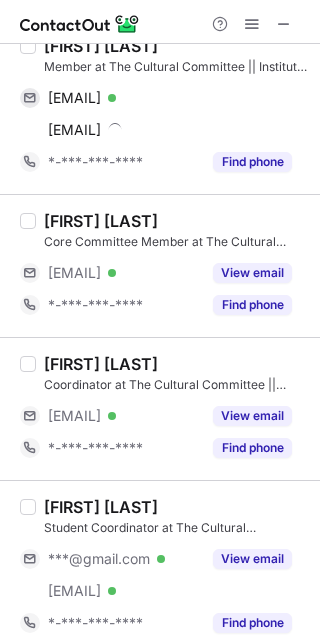 scroll, scrollTop: 1000, scrollLeft: 0, axis: vertical 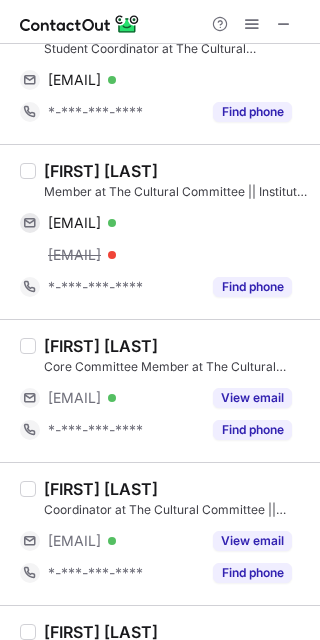 click on "Jenil Agrawal" at bounding box center [101, 171] 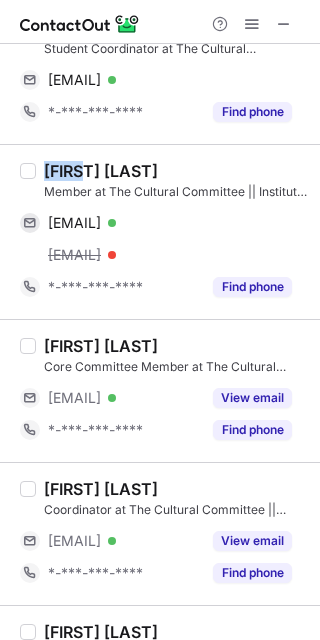 click on "Jenil Agrawal" at bounding box center (101, 171) 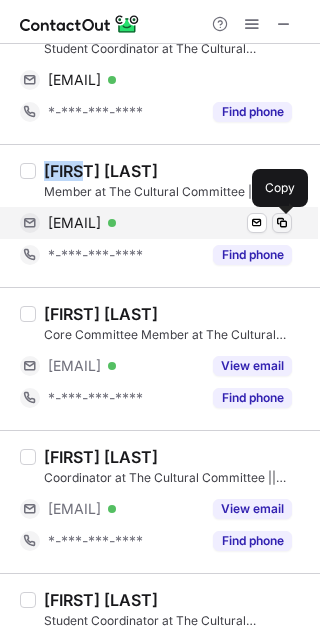 click at bounding box center [282, 223] 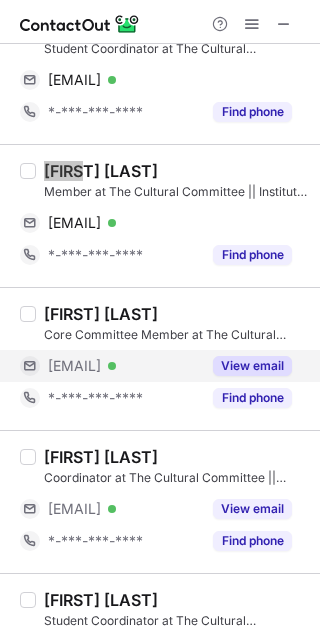 scroll, scrollTop: 1110, scrollLeft: 0, axis: vertical 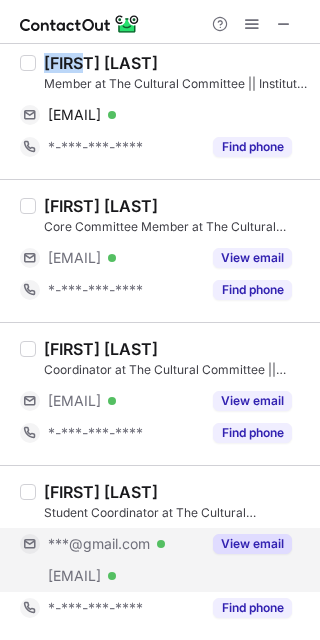 click on "View email" at bounding box center (252, 544) 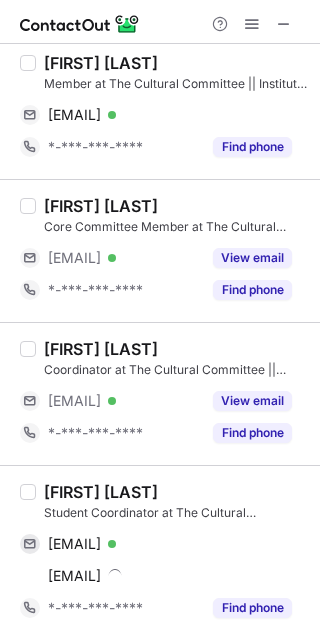 click on "Mahek S." at bounding box center [101, 492] 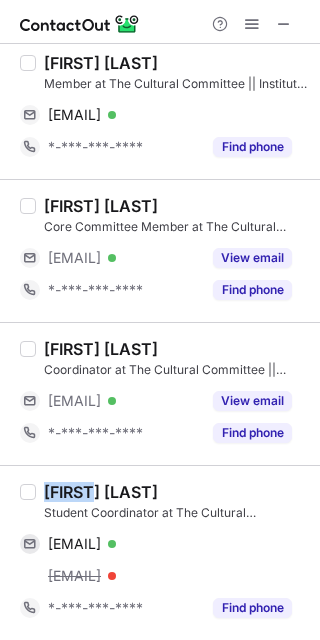 copy on "Mahek" 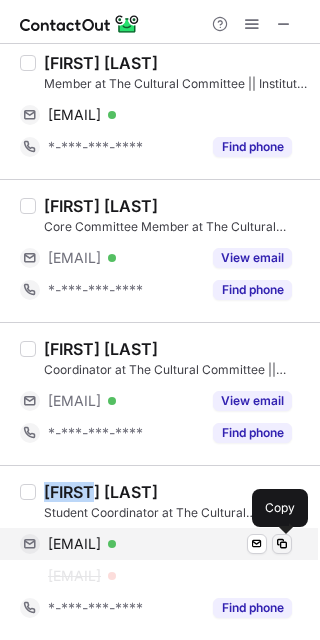 click at bounding box center [282, 544] 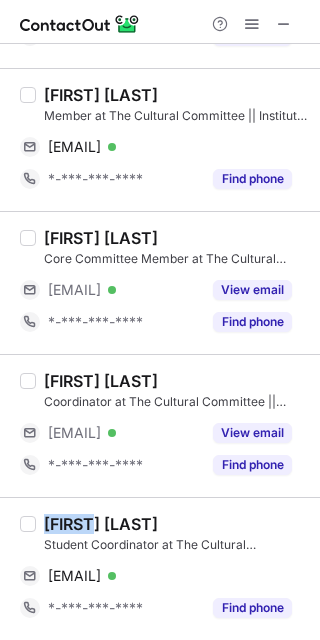 scroll, scrollTop: 1077, scrollLeft: 0, axis: vertical 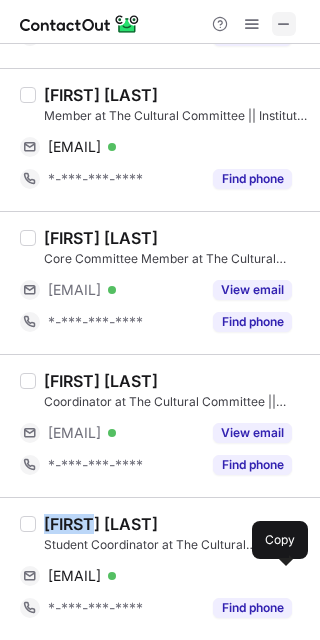 drag, startPoint x: 290, startPoint y: 21, endPoint x: 149, endPoint y: 8, distance: 141.59802 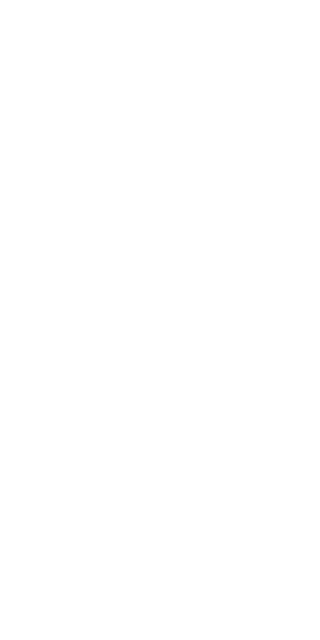 scroll, scrollTop: 0, scrollLeft: 0, axis: both 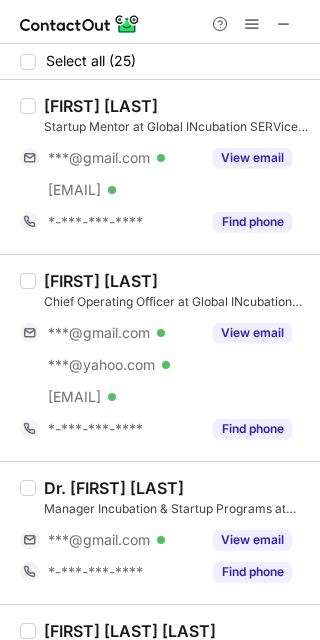 click on "[FIRST] [LAST]" at bounding box center [101, 281] 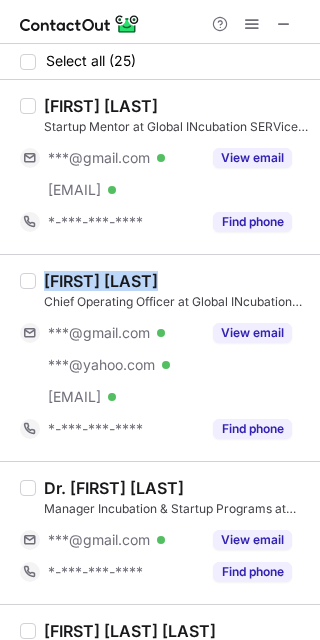 click on "[FIRST] [LAST]" at bounding box center [101, 281] 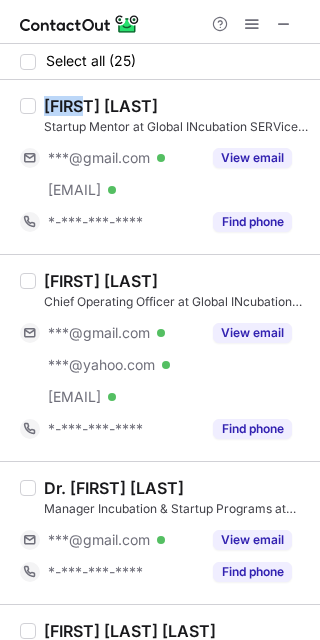 click on "[FIRST] [LAST]" at bounding box center (101, 106) 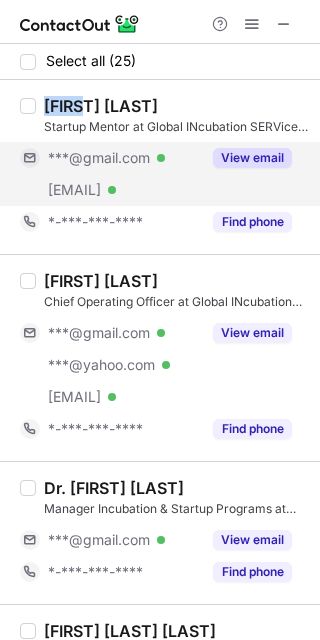 click on "View email" at bounding box center (252, 158) 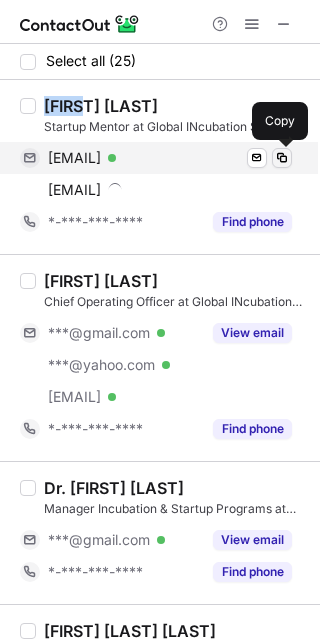 click at bounding box center (282, 158) 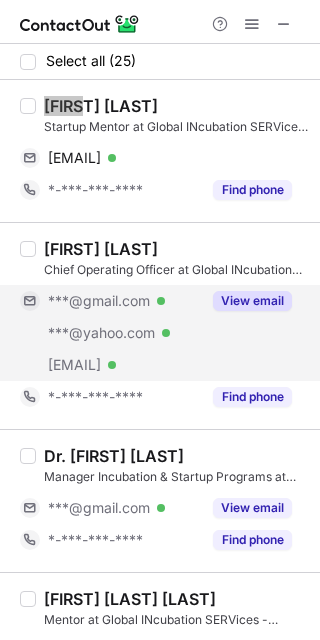 scroll, scrollTop: 250, scrollLeft: 0, axis: vertical 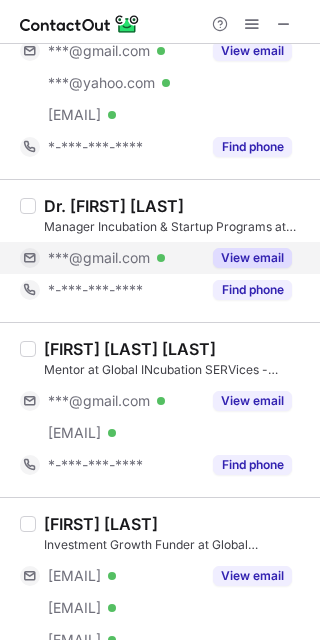 click on "View email" at bounding box center [252, 258] 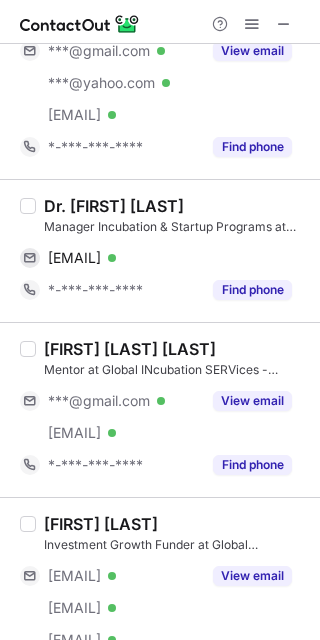 click on "Dr. [FIRST] [LAST]" at bounding box center (114, 206) 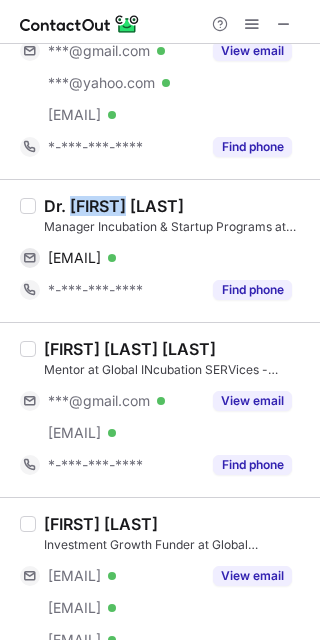click on "Dr. [FIRST] [LAST]" at bounding box center (114, 206) 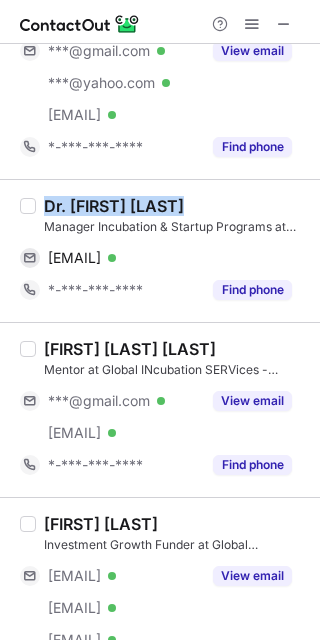 click on "Dr. [FIRST] [LAST]" at bounding box center [114, 206] 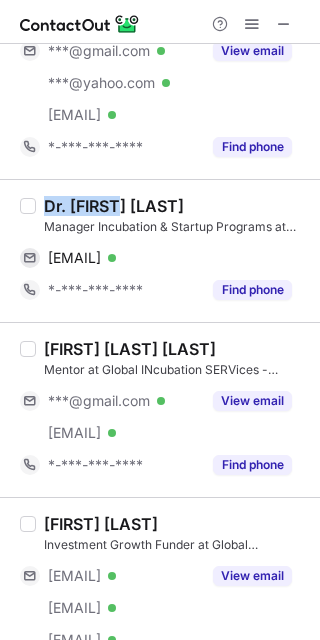 drag, startPoint x: 123, startPoint y: 203, endPoint x: 42, endPoint y: 201, distance: 81.02469 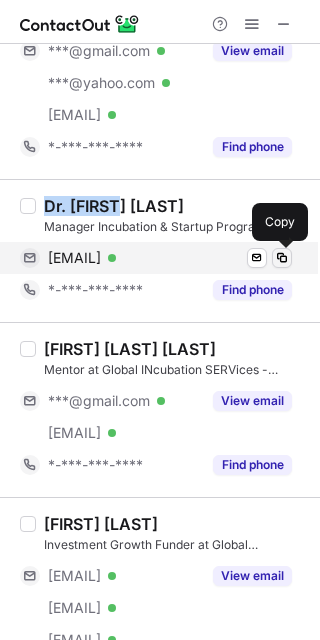 click at bounding box center [282, 258] 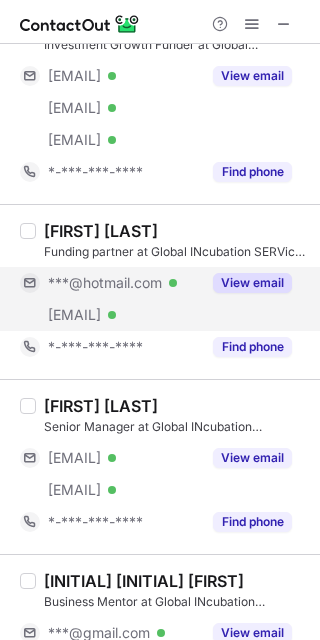 scroll, scrollTop: 875, scrollLeft: 0, axis: vertical 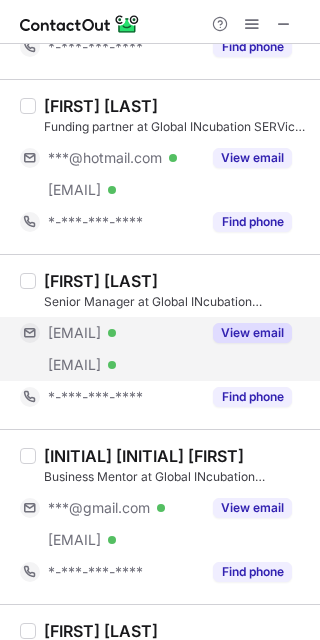 click on "View email" at bounding box center [252, 333] 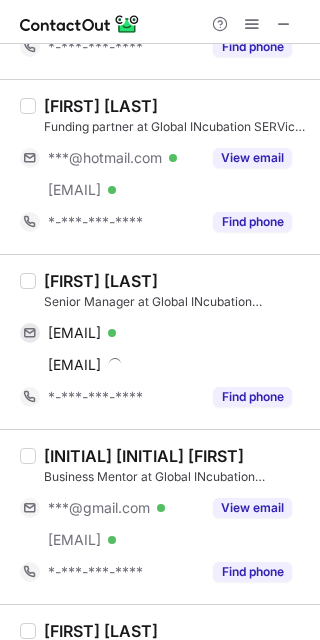 scroll, scrollTop: 1000, scrollLeft: 0, axis: vertical 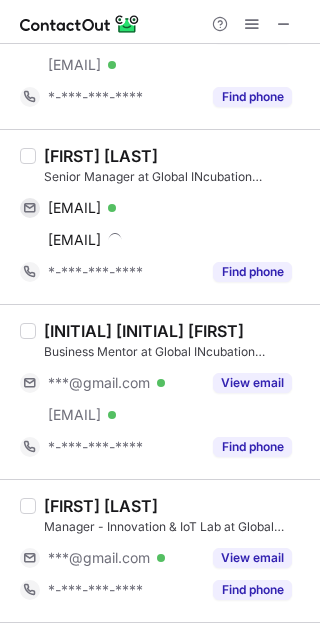 click on "[FIRST] [LAST]" at bounding box center (101, 156) 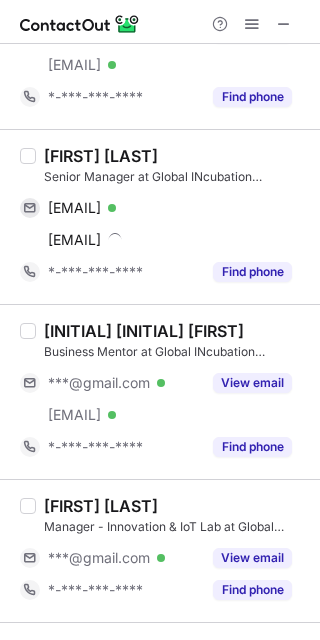 click on "Sachin Mulgund" at bounding box center [101, 156] 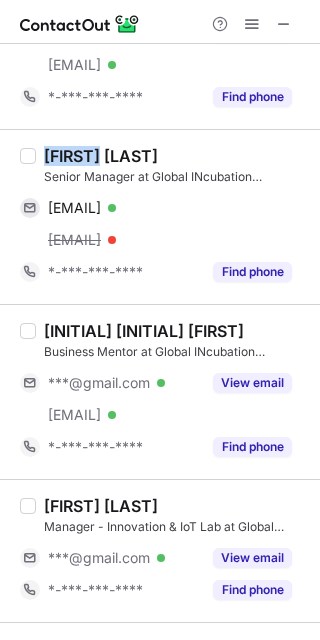 copy on "[FIRST]" 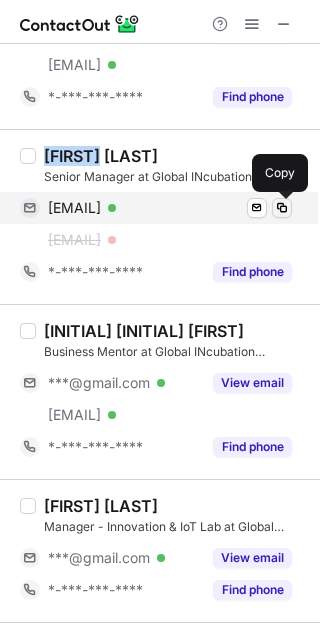 click at bounding box center [282, 208] 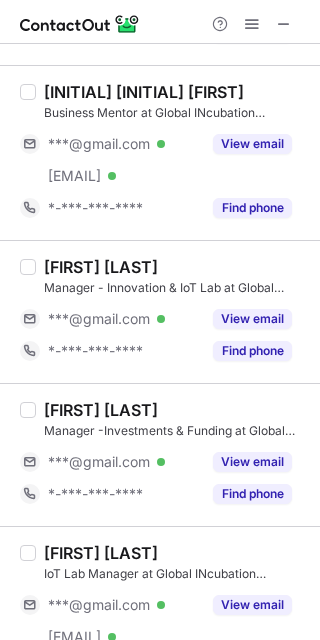 scroll, scrollTop: 1250, scrollLeft: 0, axis: vertical 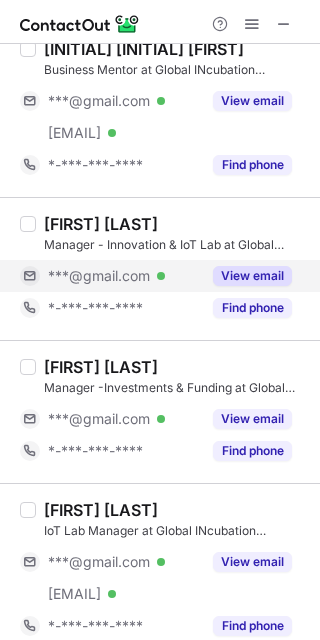 drag, startPoint x: 262, startPoint y: 268, endPoint x: 245, endPoint y: 275, distance: 18.384777 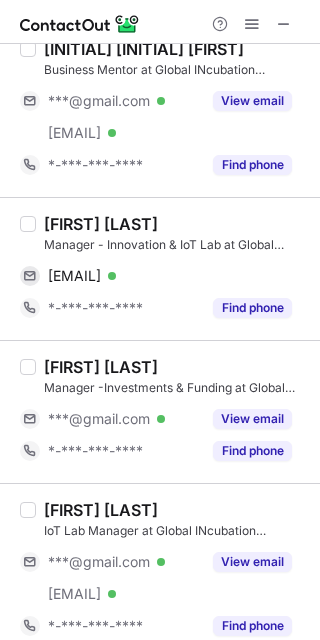 click on "Shruti Raj" at bounding box center [101, 224] 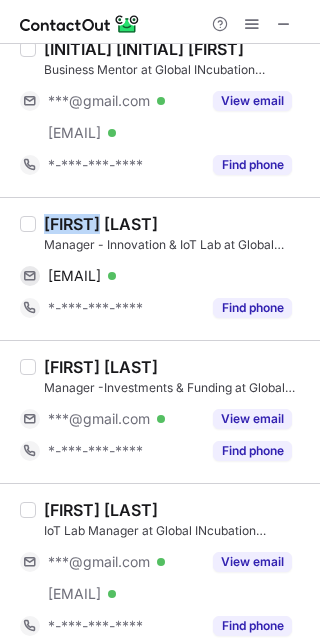 click on "Shruti Raj" at bounding box center (101, 224) 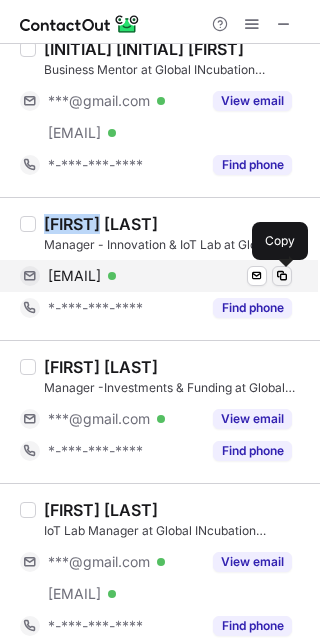 click at bounding box center [282, 276] 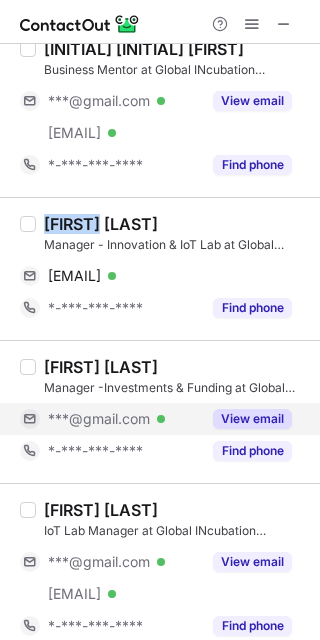 drag, startPoint x: 247, startPoint y: 416, endPoint x: 197, endPoint y: 407, distance: 50.803543 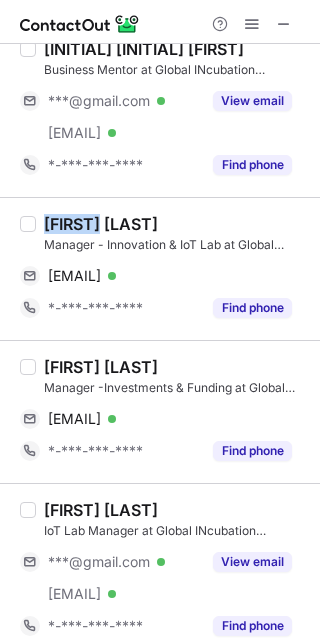 click on "Nishanth S" at bounding box center (101, 367) 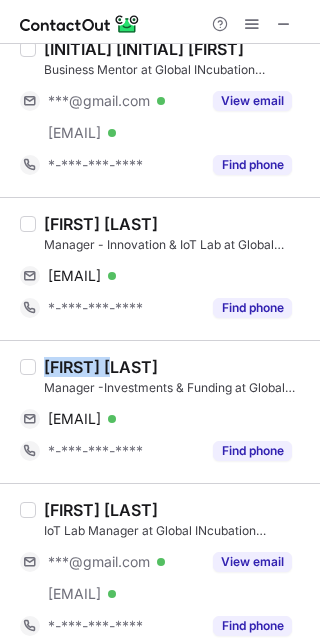 click on "Nishanth S" at bounding box center [101, 367] 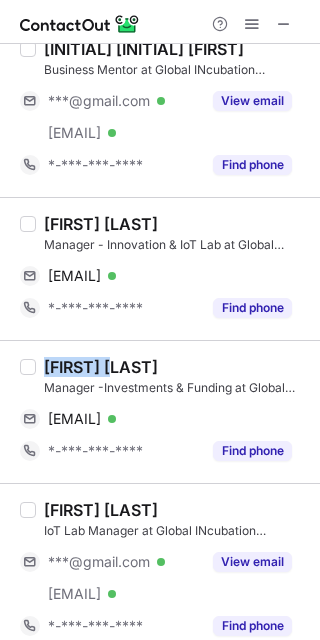 copy on "Nishanth" 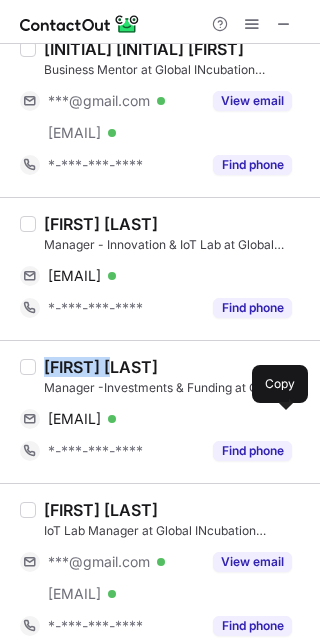 drag, startPoint x: 280, startPoint y: 411, endPoint x: 318, endPoint y: 413, distance: 38.052597 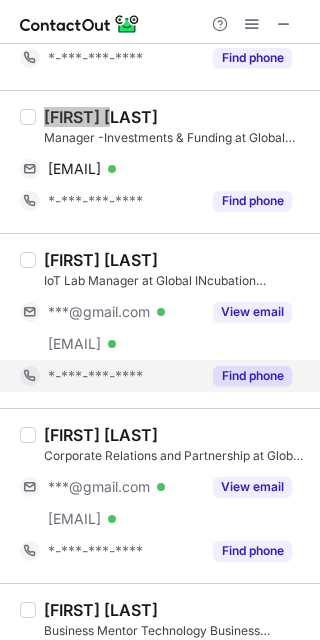 scroll, scrollTop: 1625, scrollLeft: 0, axis: vertical 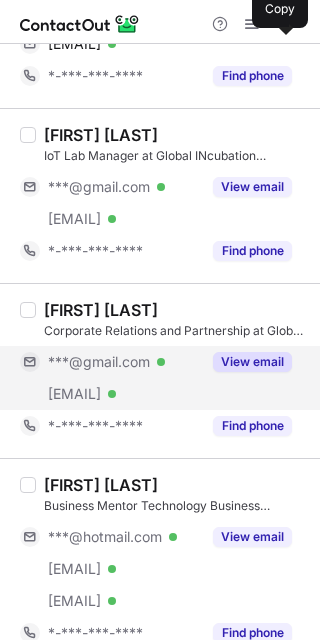 click on "View email" at bounding box center (252, 362) 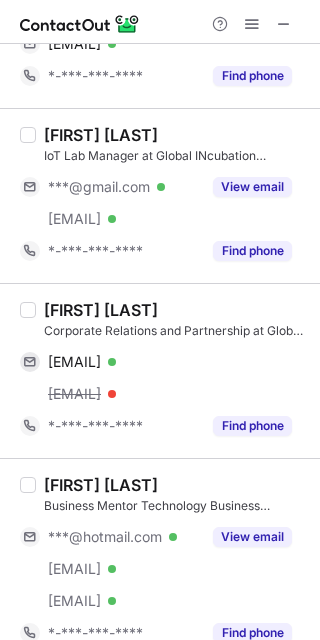 click on "Pavan Bhajantri" at bounding box center (101, 310) 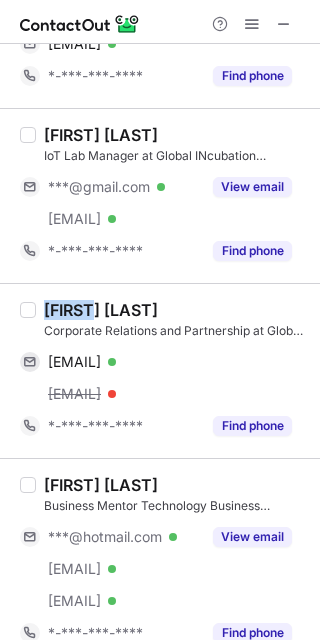click on "Pavan Bhajantri" at bounding box center (101, 310) 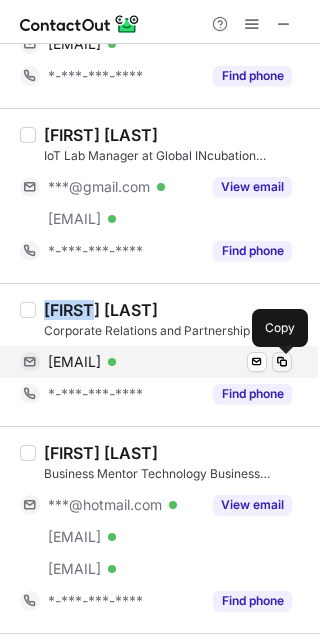 click at bounding box center (282, 362) 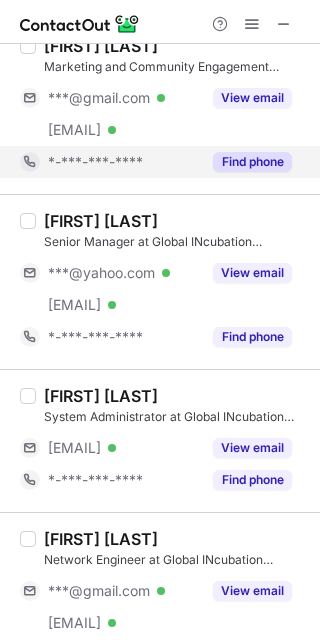 scroll, scrollTop: 2750, scrollLeft: 0, axis: vertical 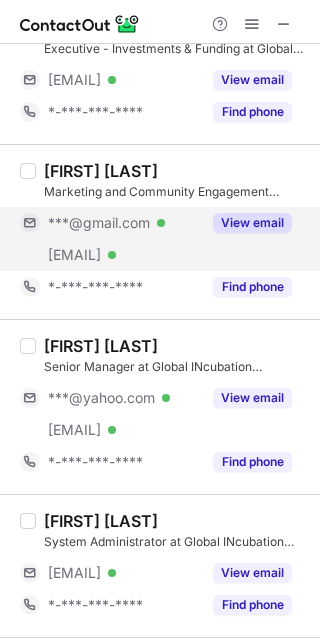 click on "View email" at bounding box center [252, 223] 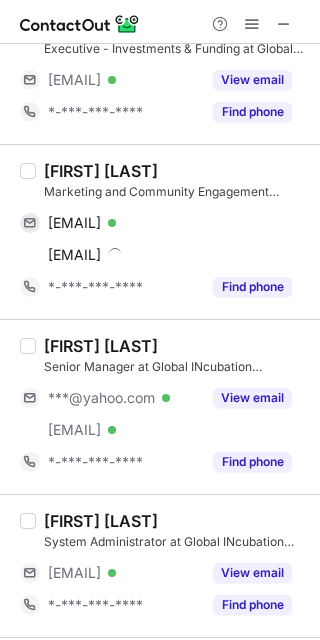 click on "Monisha Ramajee" at bounding box center (101, 171) 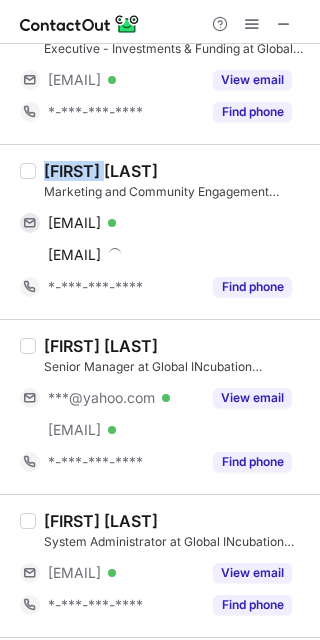 click on "Monisha Ramajee" at bounding box center (101, 171) 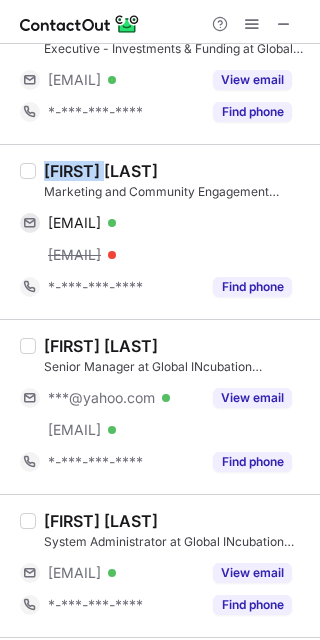copy on "Monisha" 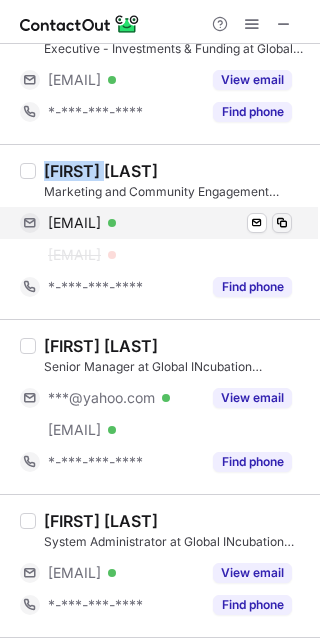 click at bounding box center (282, 223) 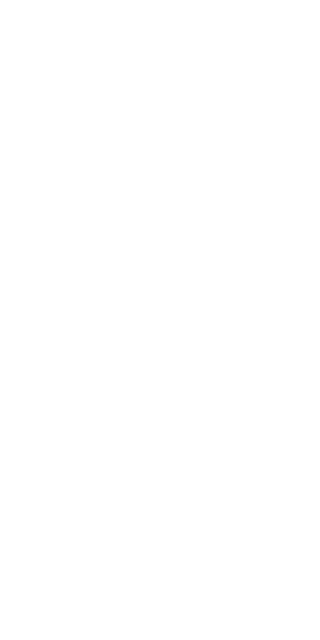scroll, scrollTop: 0, scrollLeft: 0, axis: both 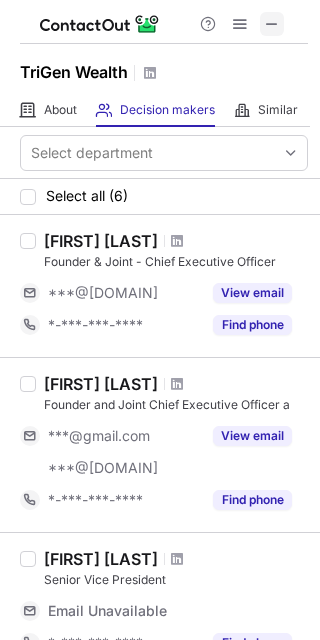 click at bounding box center (272, 24) 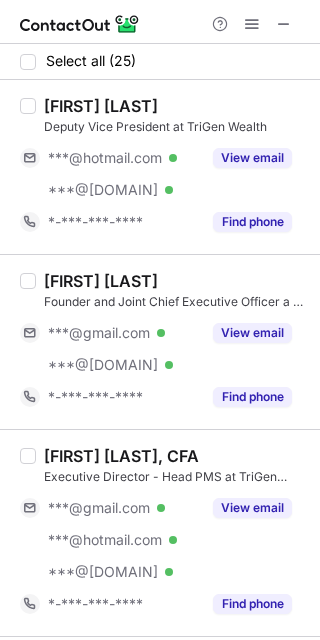 click on "[FIRST] [LAST]" at bounding box center (101, 281) 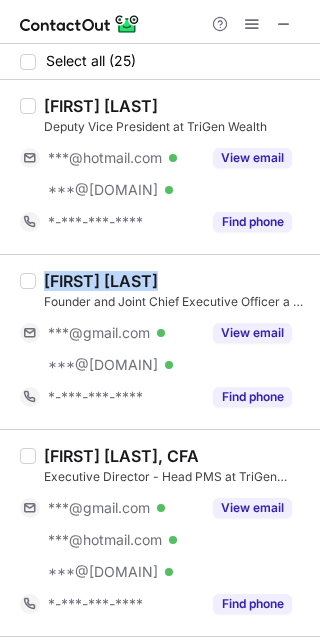 click on "[FIRST] [LAST]" at bounding box center [101, 281] 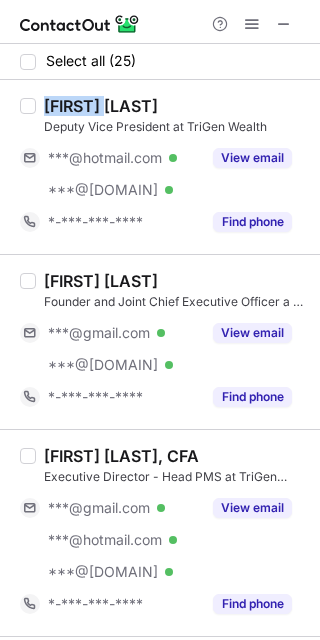 click on "[FIRST] [LAST]" at bounding box center [101, 106] 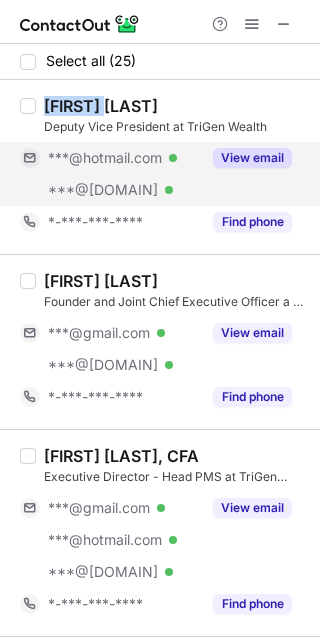 click on "View email" at bounding box center (252, 158) 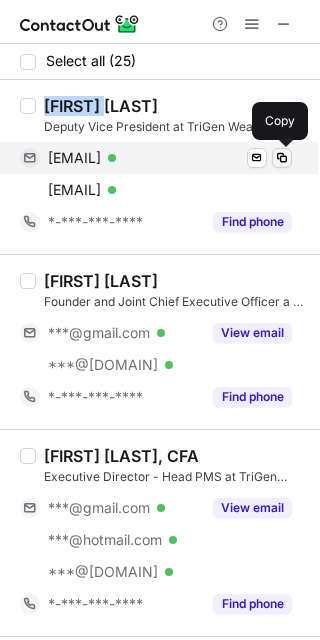 click at bounding box center (282, 158) 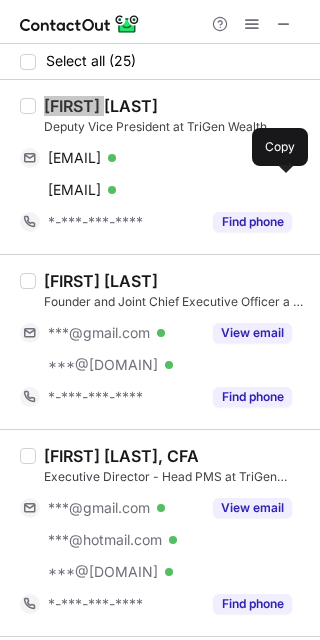 scroll, scrollTop: 250, scrollLeft: 0, axis: vertical 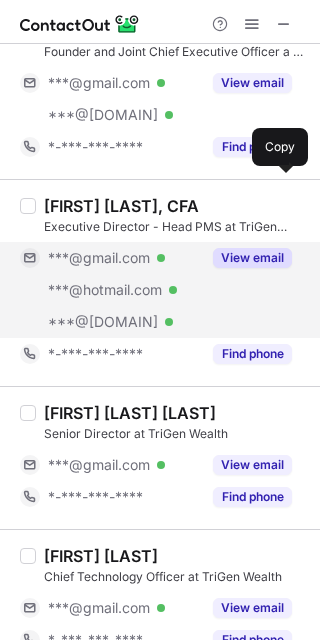 click on "View email" at bounding box center (246, 258) 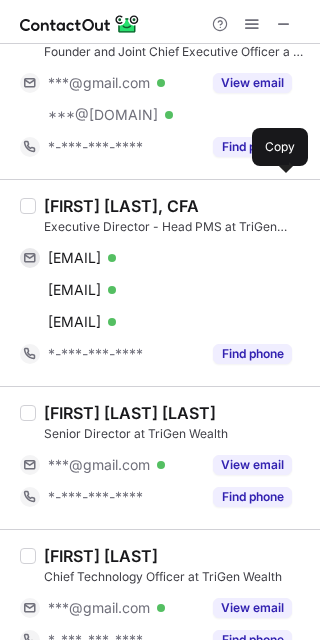 click on "[FIRST] [LAST], CFA [TITLE] - [TITLE] [TITLE] at [COMPANY] [EMAIL] Verified Send email Copy [EMAIL] Verified Send email Copy [EMAIL] Verified Send email Copy *-***-***-**** Find phone" at bounding box center [160, 282] 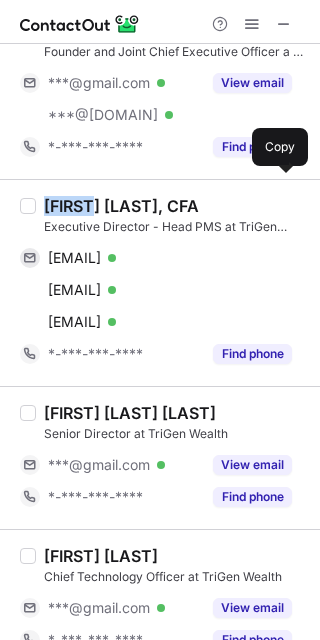 click on "[FIRST] [LAST], CFA [TITLE] - [TITLE] [TITLE] at [COMPANY] [EMAIL] Verified Send email Copy [EMAIL] Verified Send email Copy [EMAIL] Verified Send email Copy *-***-***-**** Find phone" at bounding box center (160, 282) 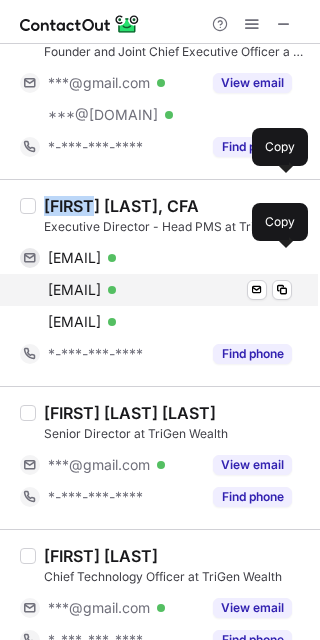 drag, startPoint x: 278, startPoint y: 258, endPoint x: 287, endPoint y: 301, distance: 43.931767 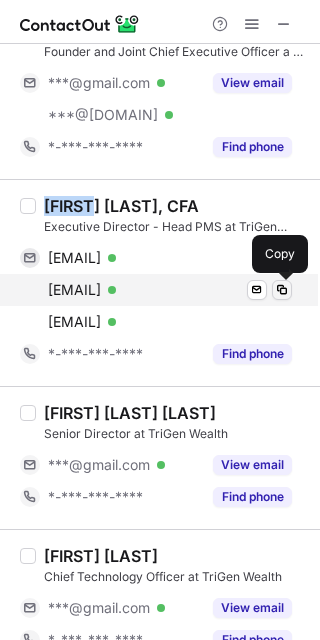 drag, startPoint x: 277, startPoint y: 285, endPoint x: 307, endPoint y: 337, distance: 60.033325 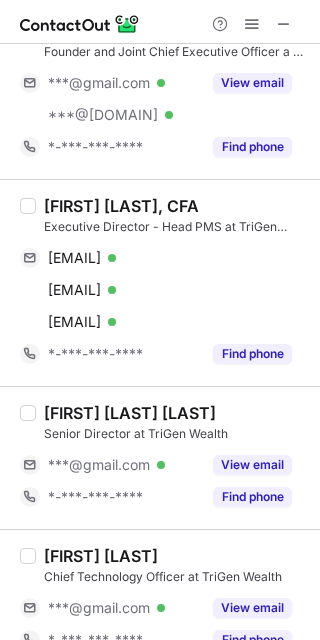 click on "[FIRST] [LAST] [LAST]" at bounding box center (130, 413) 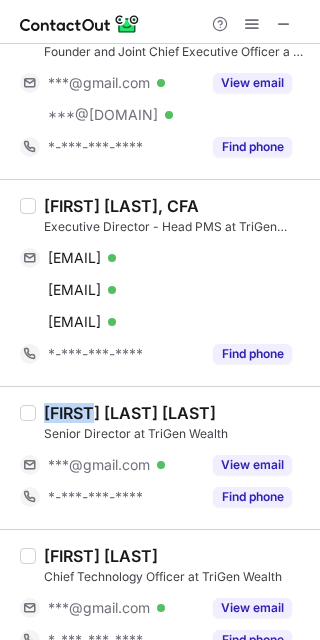 click on "[FIRST] [LAST] [LAST]" at bounding box center (130, 413) 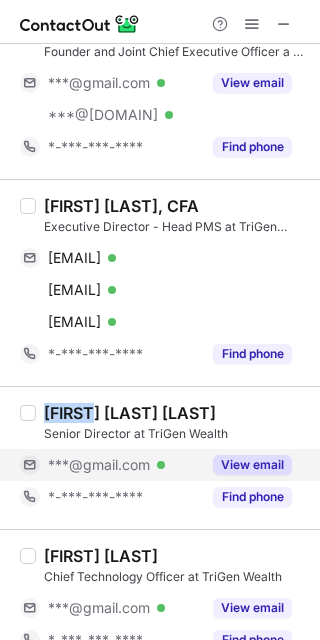 click on "View email" at bounding box center (252, 465) 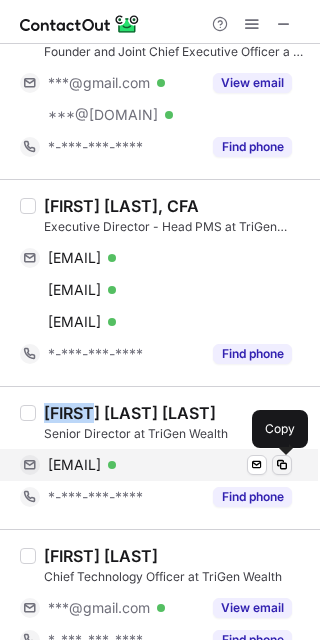 click at bounding box center [282, 465] 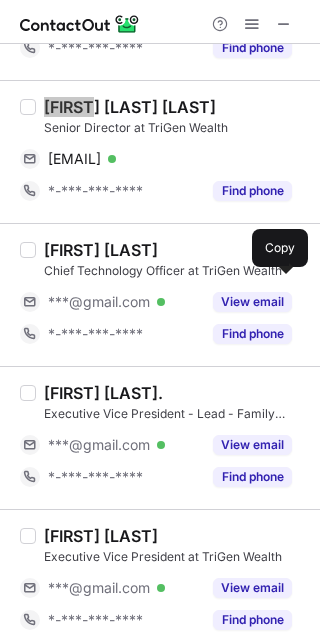 scroll, scrollTop: 625, scrollLeft: 0, axis: vertical 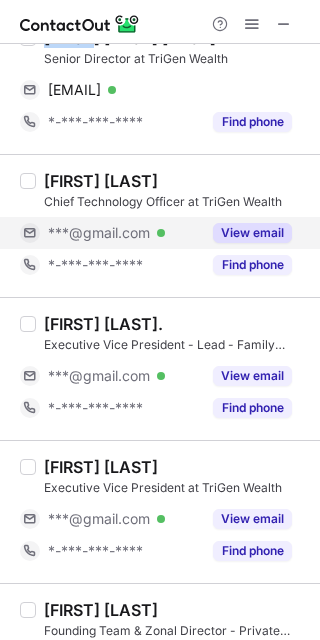 click on "View email" at bounding box center [252, 233] 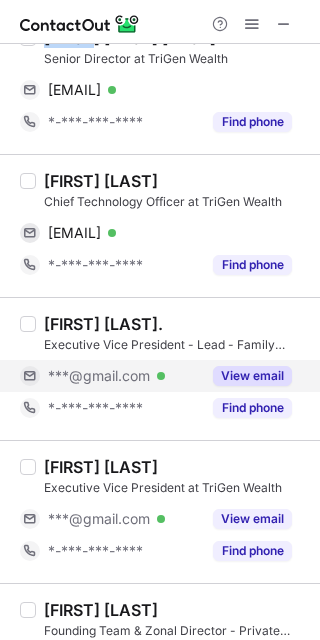 click on "View email" at bounding box center (252, 376) 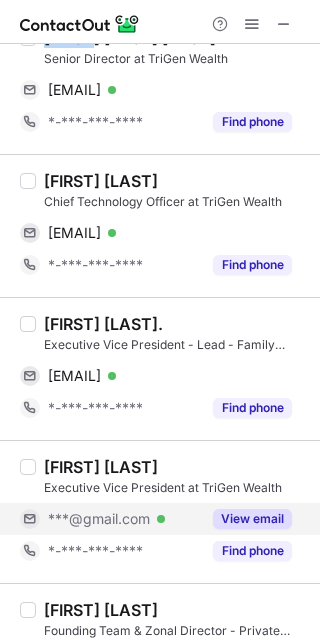 click on "View email" at bounding box center (252, 519) 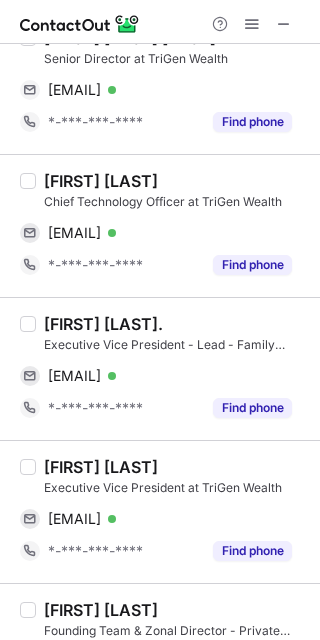 click on "[FIRST] [LAST]" at bounding box center [101, 181] 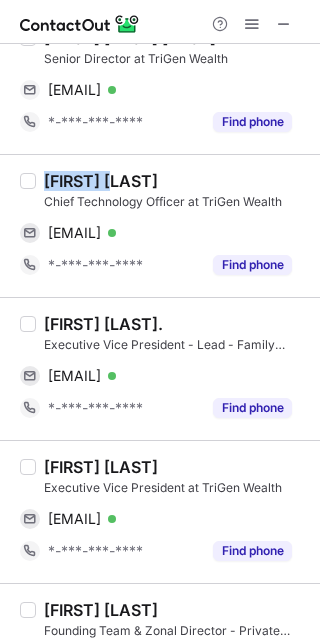 click on "[FIRST] [LAST]" at bounding box center (101, 181) 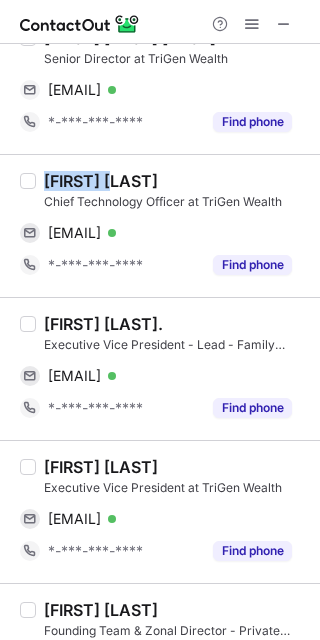 copy on "[FIRST]" 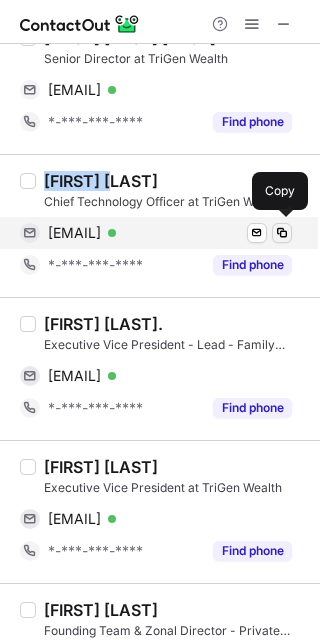 click at bounding box center (282, 233) 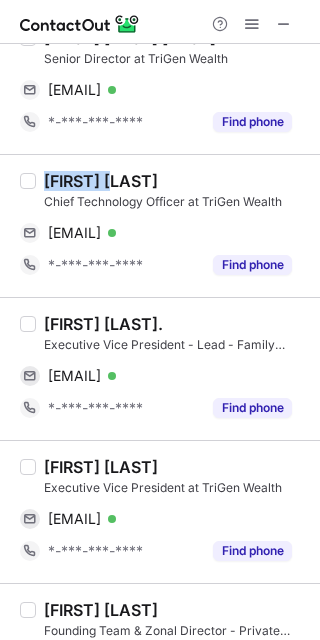 click on "[FIRST] [LAST] [TITLE] - [TITLE] - [TITLE] at [COMPANY] [EMAIL] Verified Send email Copy *-***-***-**** Find phone" at bounding box center [160, 368] 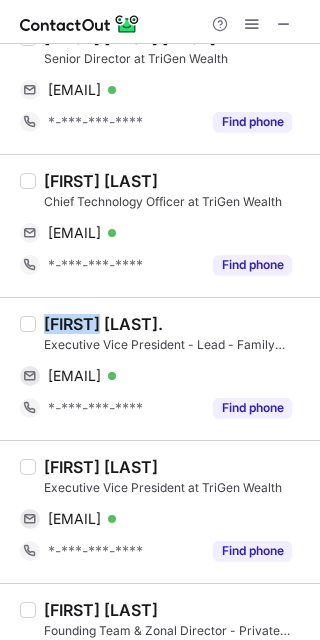 click on "[FIRST] [LAST] [TITLE] - [TITLE] - [TITLE] at [COMPANY] [EMAIL] Verified Send email Copy *-***-***-**** Find phone" at bounding box center [160, 368] 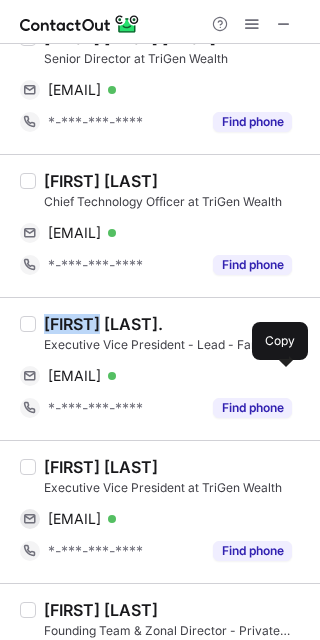 drag, startPoint x: 275, startPoint y: 368, endPoint x: 276, endPoint y: 335, distance: 33.01515 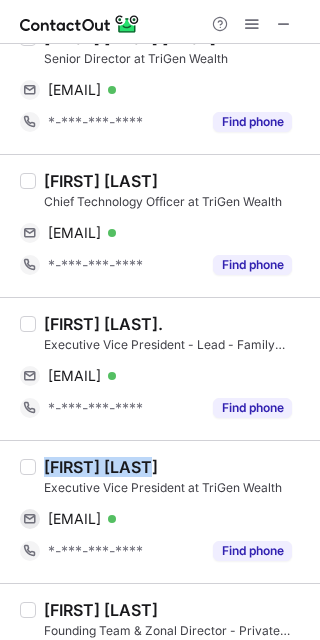 click on "[FIRST] [LAST]" at bounding box center (101, 467) 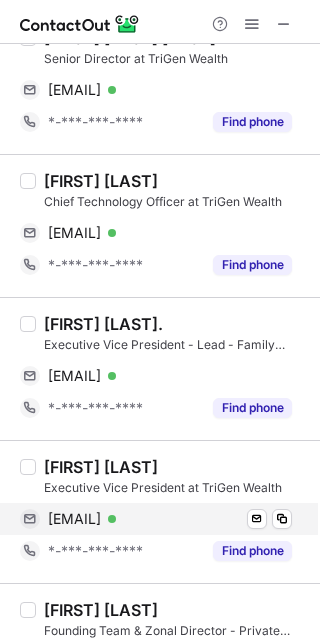 click on "[EMAIL] Verified Send email Copy" at bounding box center (156, 519) 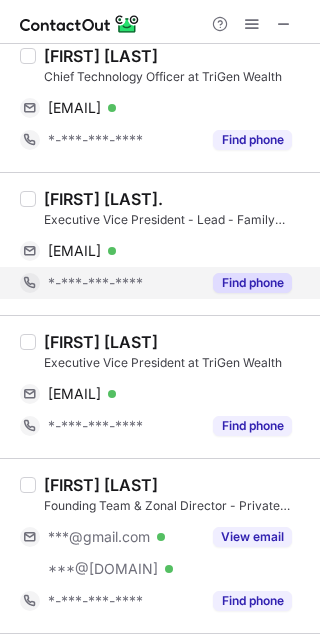 scroll, scrollTop: 1000, scrollLeft: 0, axis: vertical 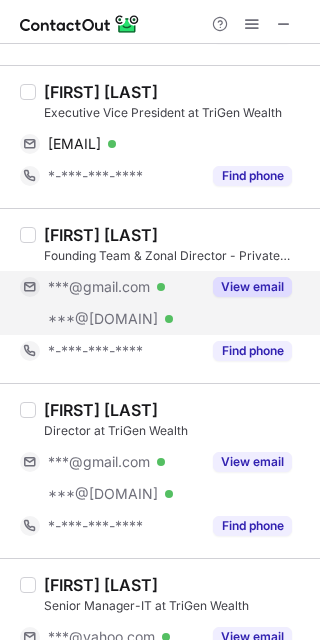 click on "View email" at bounding box center [252, 287] 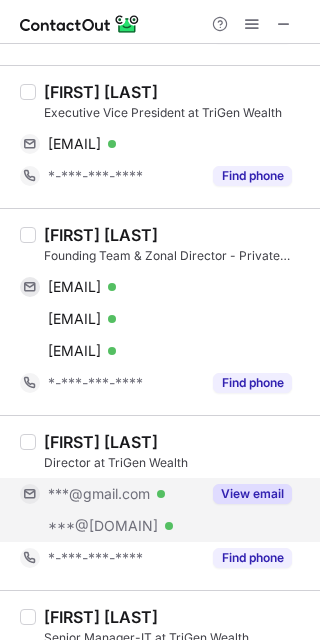 click on "View email" at bounding box center [252, 494] 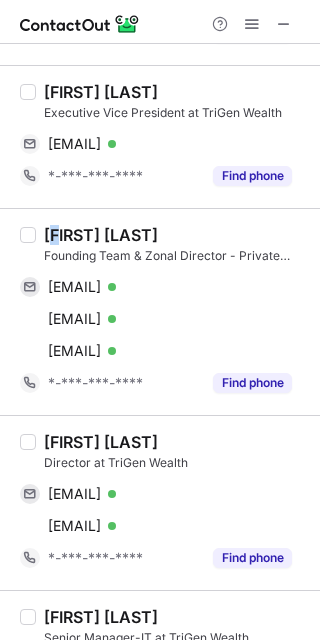 click on "[FIRST] [LAST]" at bounding box center [101, 235] 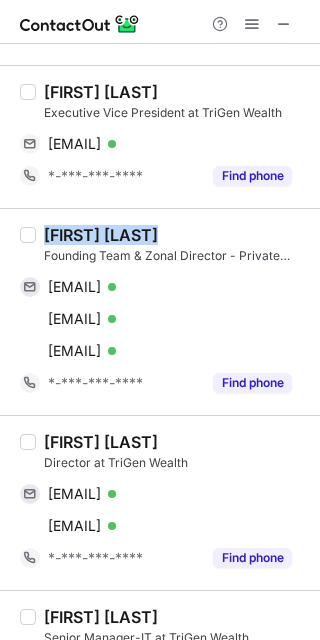 click on "[FIRST] [LAST]" at bounding box center (101, 235) 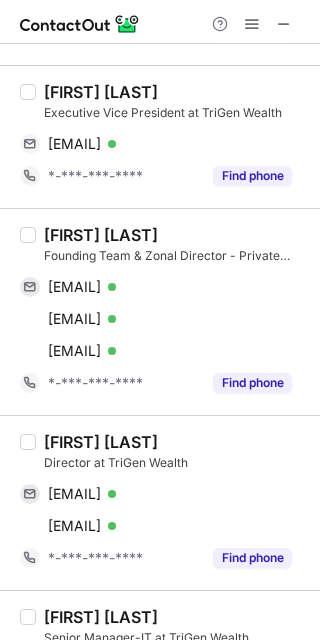 click on "[FIRST] [LAST]" at bounding box center [101, 235] 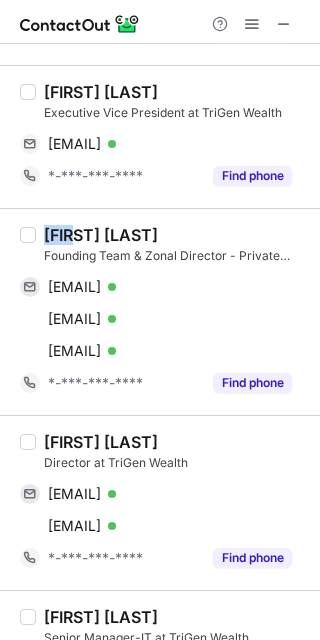 click on "[FIRST] [LAST]" at bounding box center [101, 235] 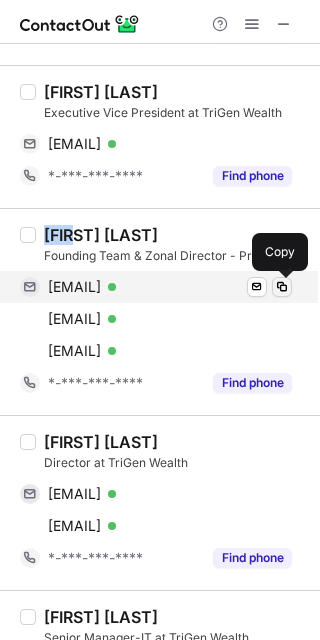 click at bounding box center [282, 287] 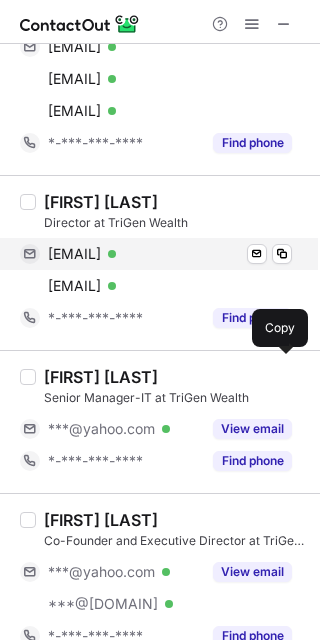 scroll, scrollTop: 1250, scrollLeft: 0, axis: vertical 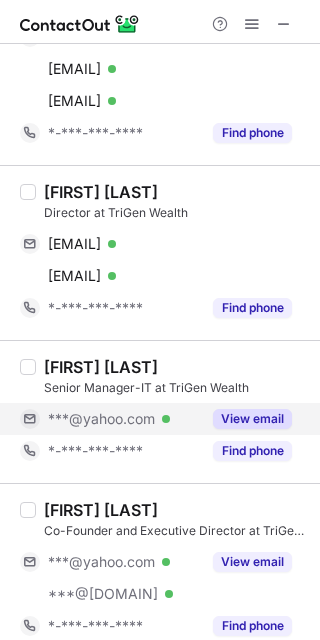 click on "View email" at bounding box center (252, 419) 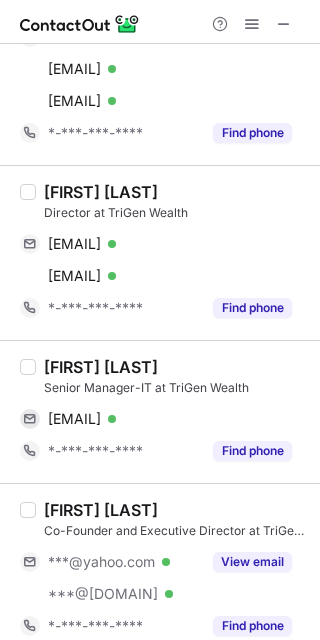 click on "[FIRST] [LAST]" at bounding box center (101, 192) 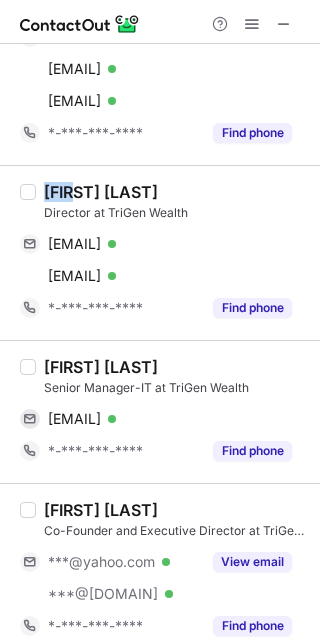 click on "[FIRST] [LAST]" at bounding box center [101, 192] 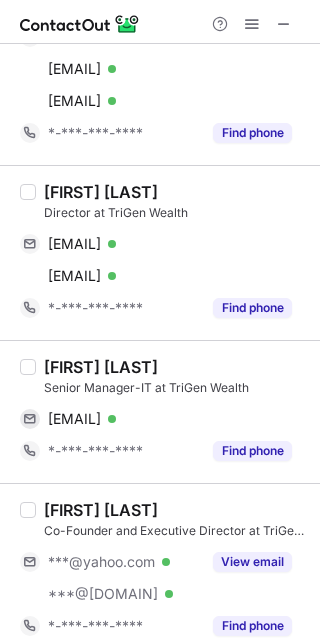 drag, startPoint x: 63, startPoint y: 215, endPoint x: 51, endPoint y: 186, distance: 31.38471 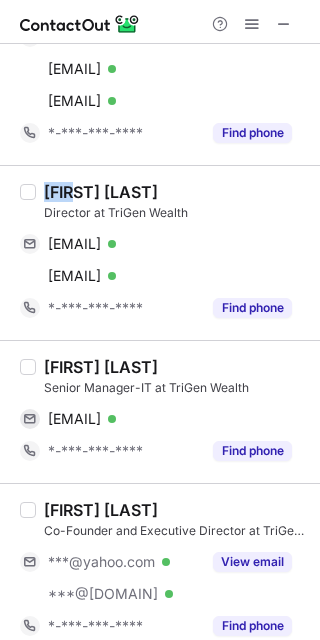 click on "[FIRST] [LAST]" at bounding box center [101, 192] 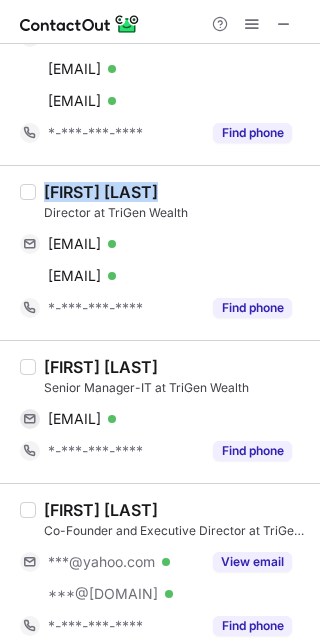 click on "[FIRST] [LAST]" at bounding box center (101, 192) 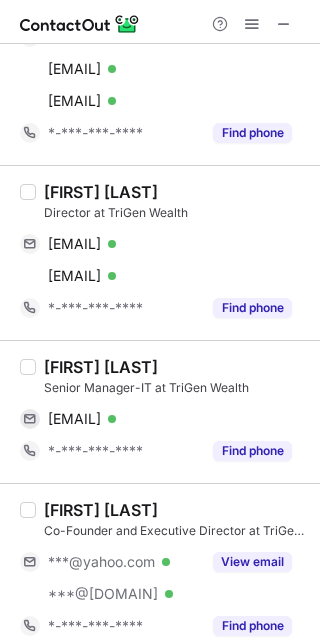 click on "[FIRST] [LAST]" at bounding box center (101, 192) 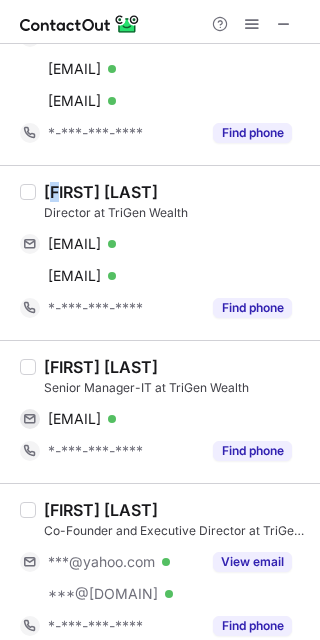 click on "[FIRST] [LAST]" at bounding box center (101, 192) 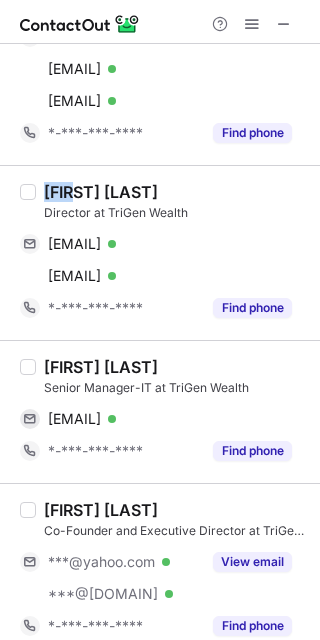 click on "[FIRST] [LAST]" at bounding box center (101, 192) 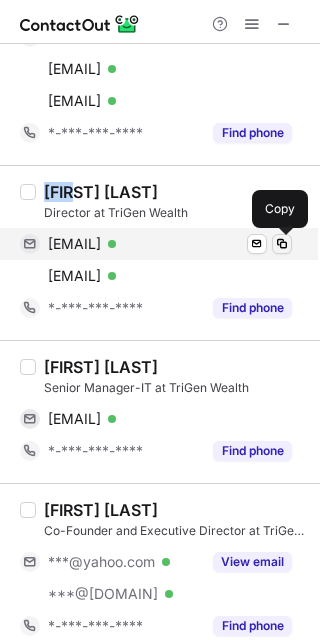 click at bounding box center [282, 244] 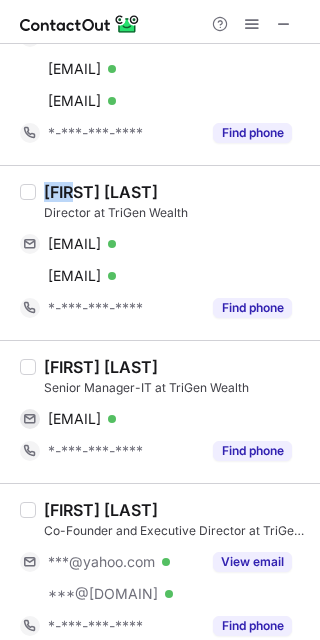 click on "[FIRST] [LAST]" at bounding box center [101, 367] 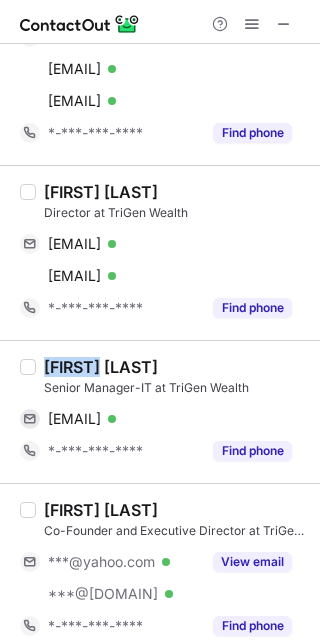 click on "[FIRST] [LAST]" at bounding box center (101, 367) 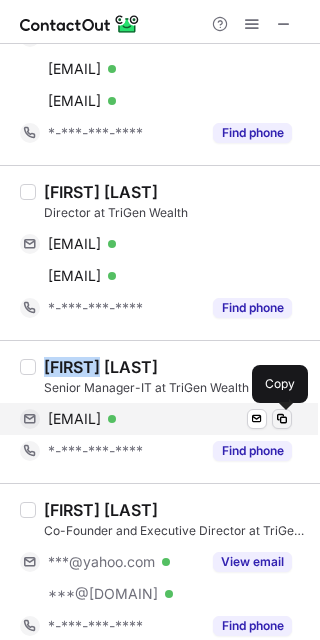 click at bounding box center (282, 419) 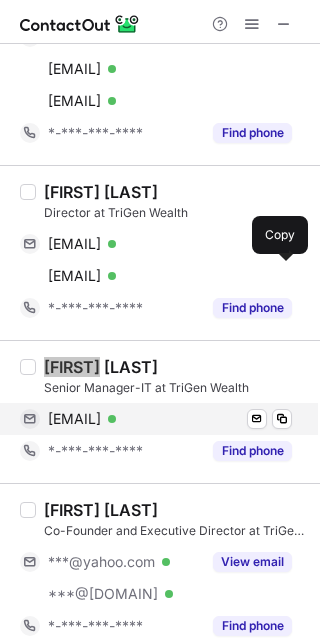 scroll, scrollTop: 1500, scrollLeft: 0, axis: vertical 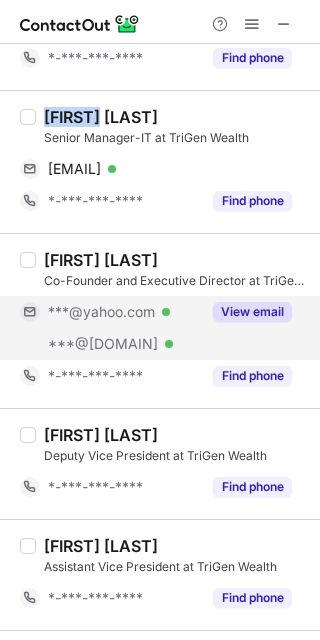 click on "View email" at bounding box center [252, 312] 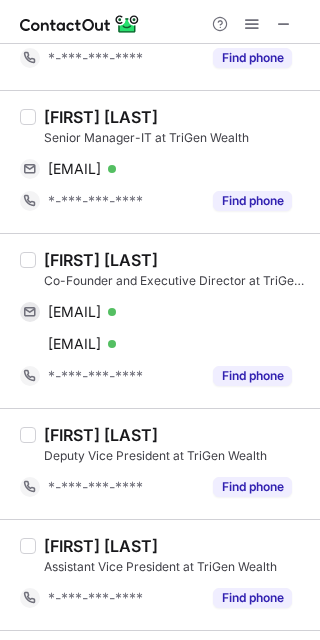 click on "[FIRST] [LAST]" at bounding box center (101, 260) 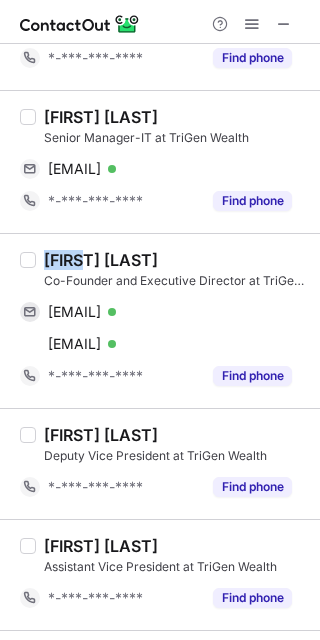 click on "[FIRST] [LAST]" at bounding box center [101, 260] 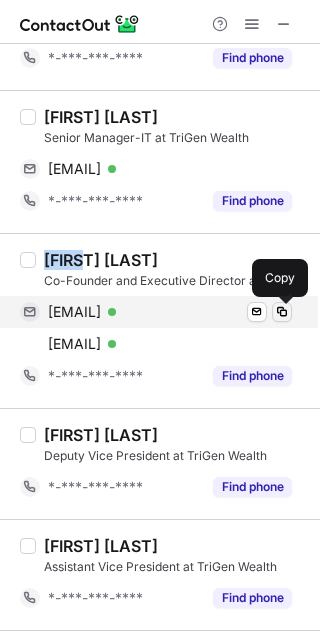 click at bounding box center [282, 312] 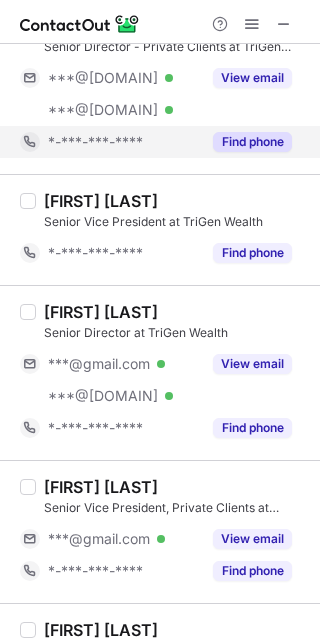 scroll, scrollTop: 2250, scrollLeft: 0, axis: vertical 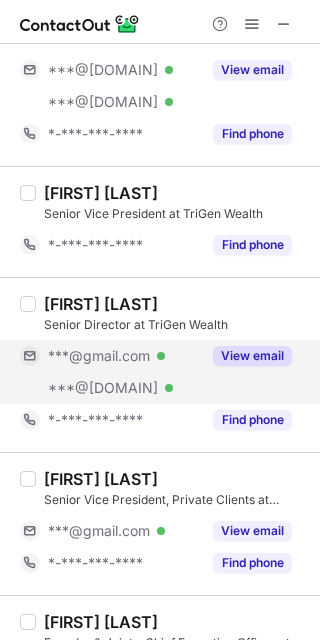 click on "View email" at bounding box center (252, 356) 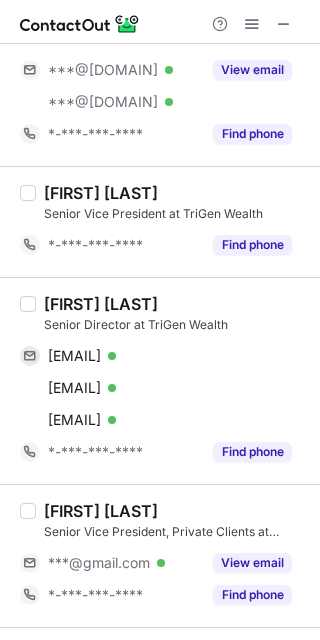 click on "[FIRST] [LAST]" at bounding box center [101, 304] 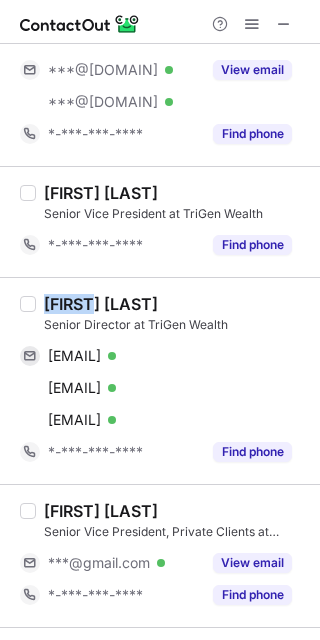 click on "[FIRST] [LAST]" at bounding box center (101, 304) 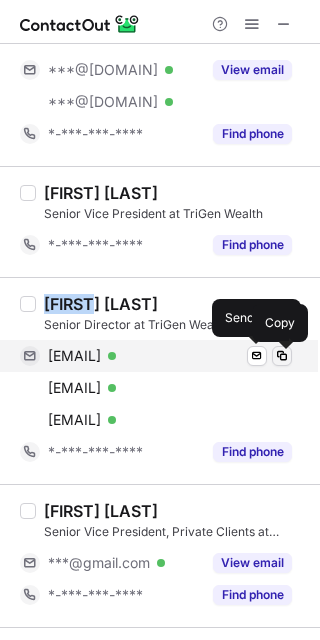 click at bounding box center (282, 356) 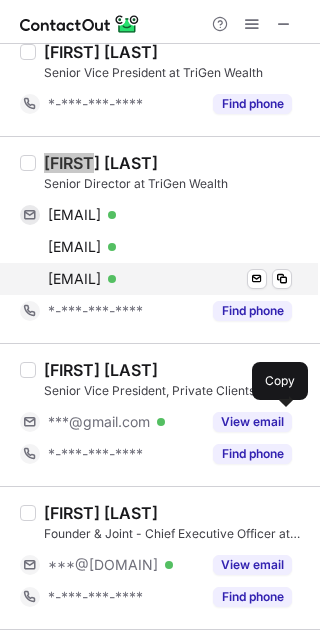 scroll, scrollTop: 2500, scrollLeft: 0, axis: vertical 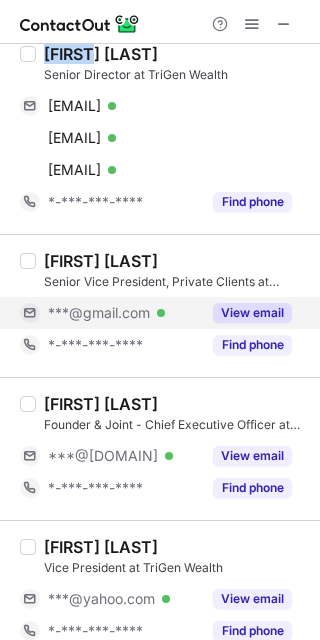 click on "View email" at bounding box center (252, 313) 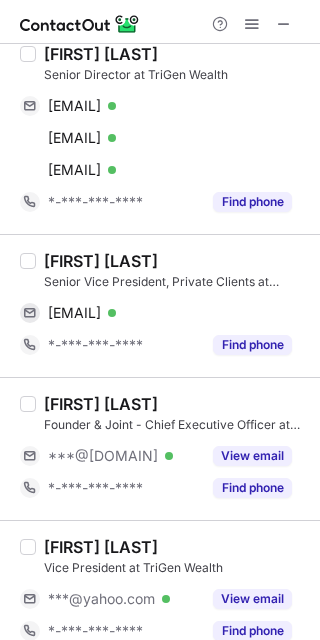 click on "[FIRST] [LAST]" at bounding box center (101, 261) 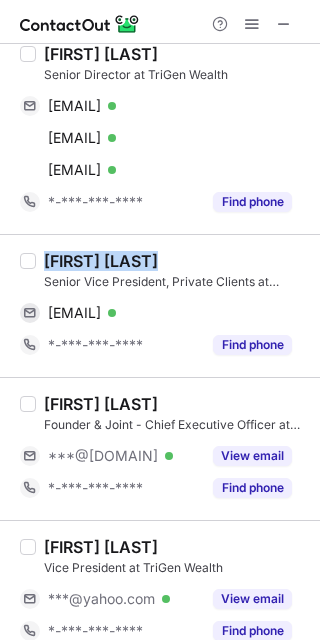 click on "[FIRST] [LAST]" at bounding box center [101, 261] 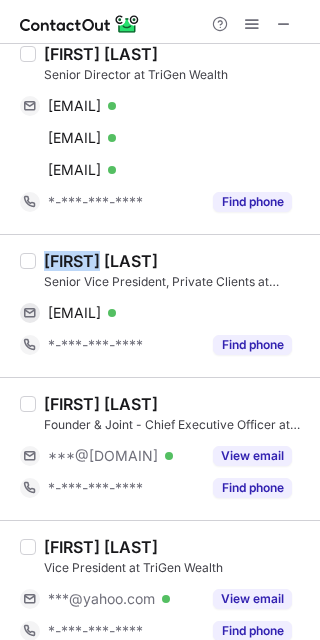 click on "[FIRST] [LAST]" at bounding box center (101, 261) 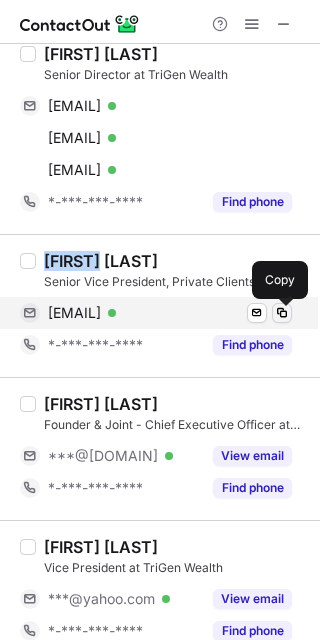 click at bounding box center [282, 313] 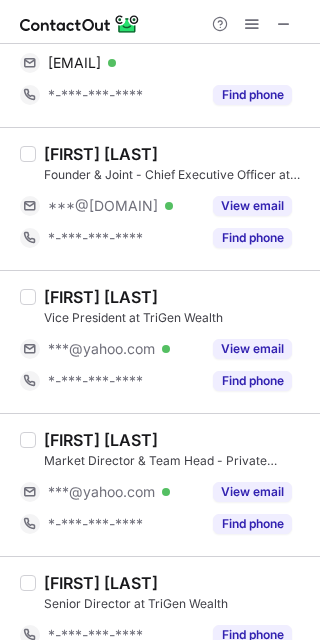 scroll, scrollTop: 2875, scrollLeft: 0, axis: vertical 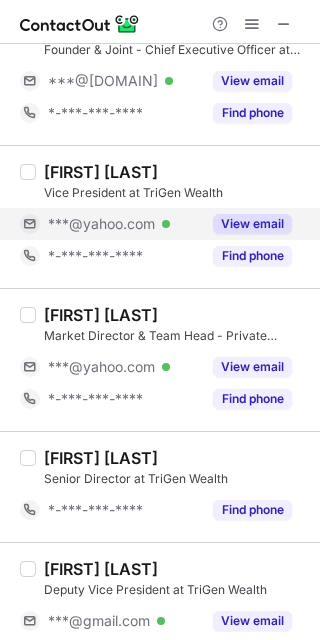 click on "View email" at bounding box center [252, 224] 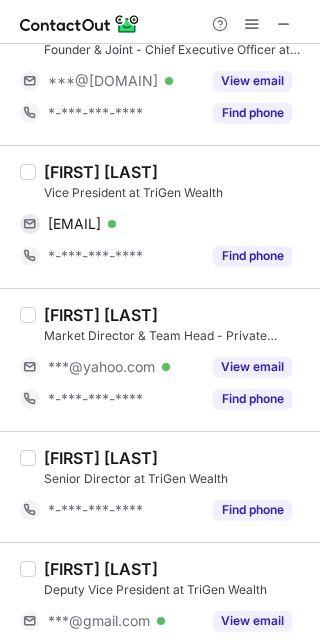 click on "[FIRST] [LAST]" at bounding box center (101, 172) 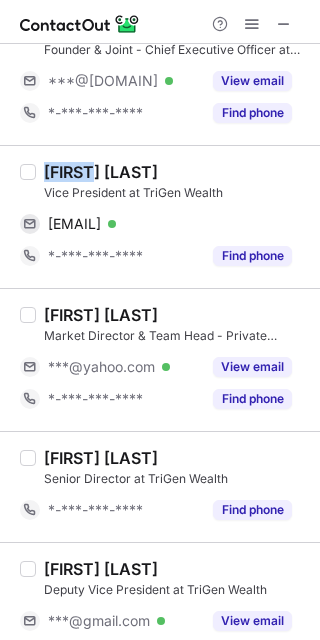 click on "[FIRST] [LAST]" at bounding box center (101, 172) 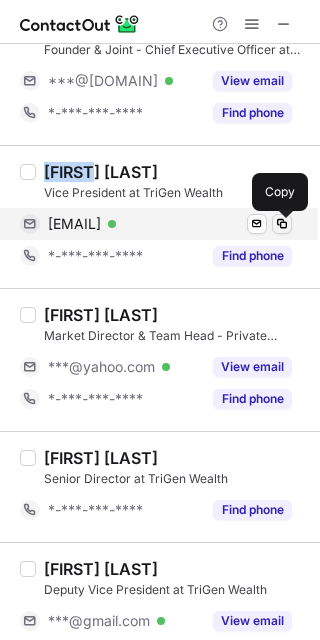 click at bounding box center (282, 224) 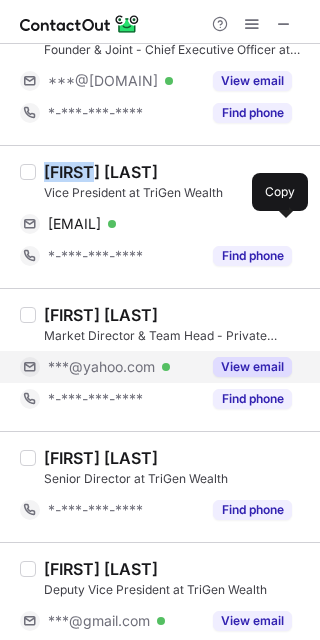 drag, startPoint x: 231, startPoint y: 368, endPoint x: 105, endPoint y: 317, distance: 135.93013 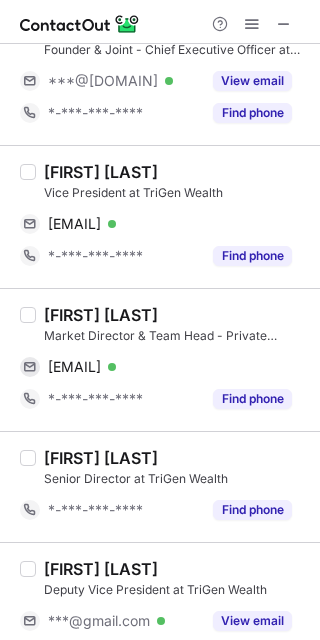 click on "[FIRST] [LAST]" at bounding box center [101, 315] 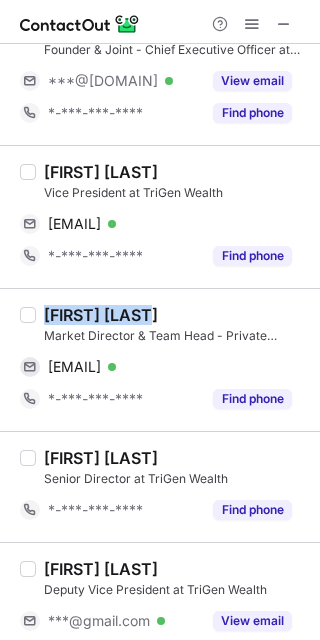 click on "[FIRST] [LAST]" at bounding box center [101, 315] 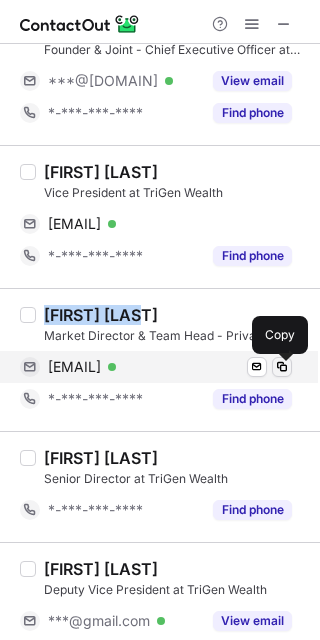 drag, startPoint x: 277, startPoint y: 371, endPoint x: 286, endPoint y: 382, distance: 14.21267 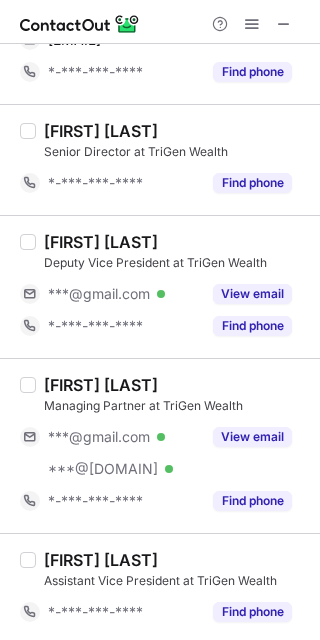 scroll, scrollTop: 3211, scrollLeft: 0, axis: vertical 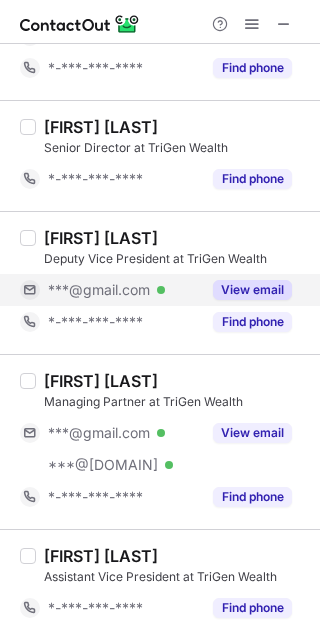 click on "View email" at bounding box center [252, 290] 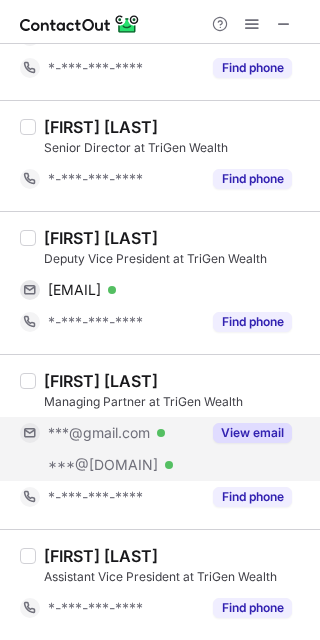 click on "View email" at bounding box center [252, 433] 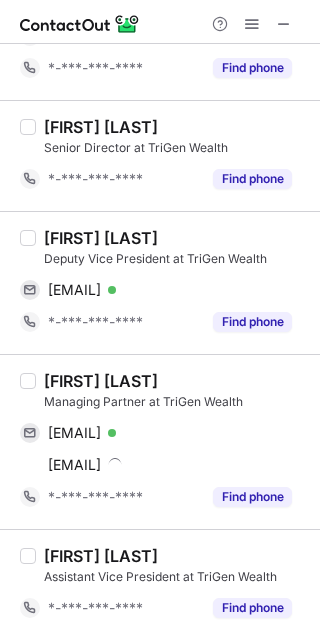 click on "[FIRST] [LAST]" at bounding box center [101, 238] 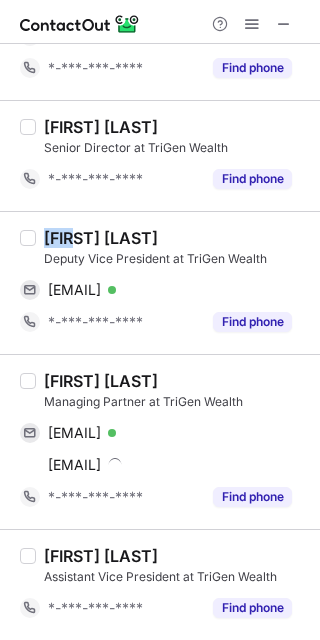 click on "[FIRST] [LAST]" at bounding box center [101, 238] 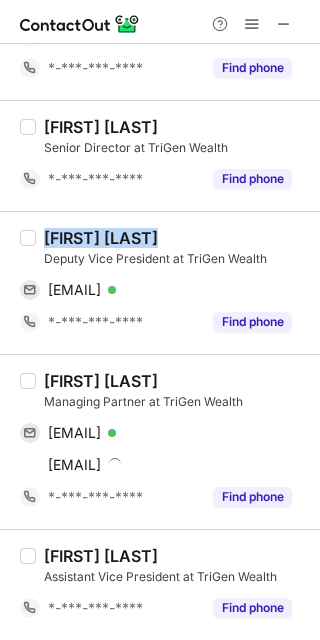 click on "[FIRST] [LAST]" at bounding box center (101, 238) 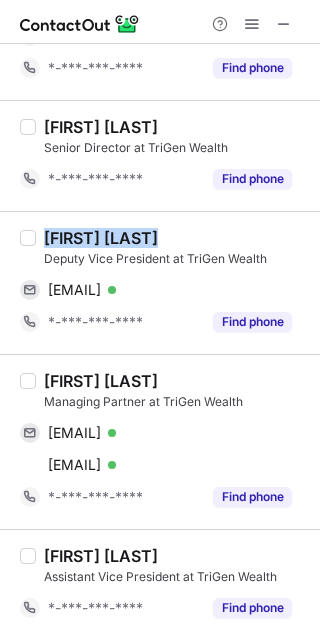click on "[FIRST] [LAST]" at bounding box center [101, 238] 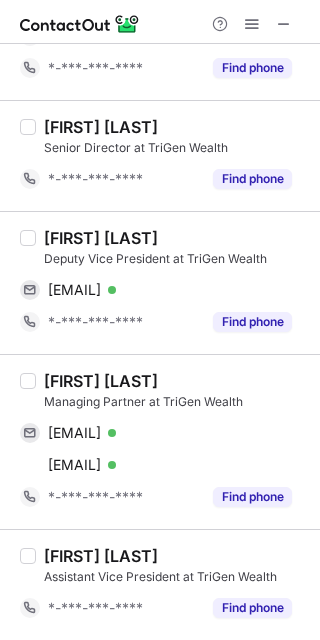 click on "[FIRST] [LAST]" at bounding box center [101, 238] 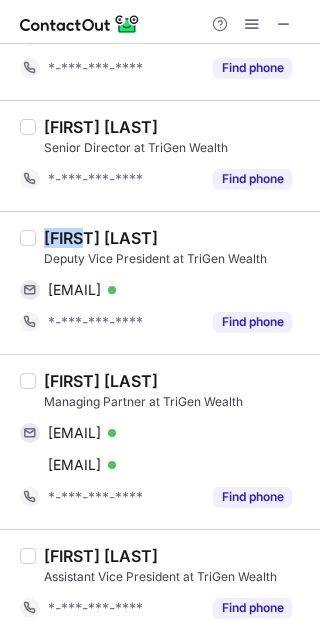 click on "[FIRST] [LAST]" at bounding box center (101, 238) 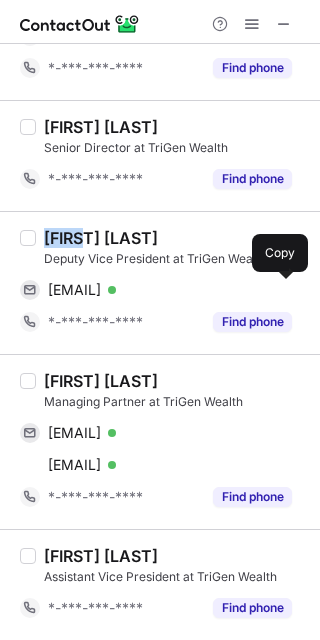 click at bounding box center [282, 290] 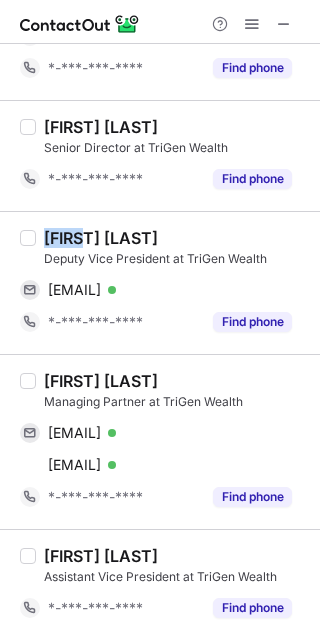 click on "[FIRST] [LAST]" at bounding box center [101, 381] 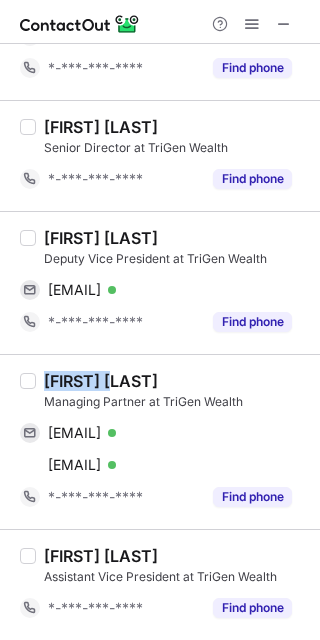 click on "[FIRST] [LAST]" at bounding box center [101, 381] 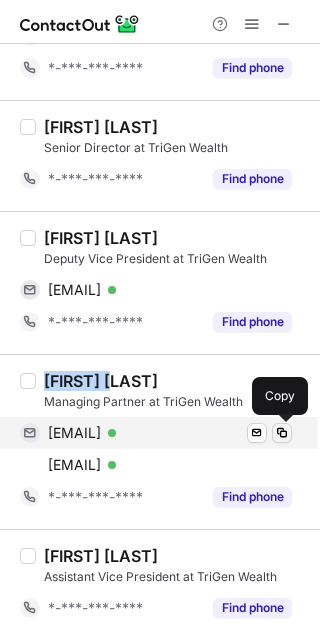 click at bounding box center (282, 433) 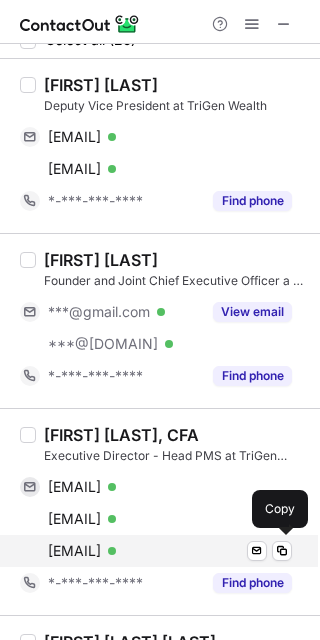scroll, scrollTop: 0, scrollLeft: 0, axis: both 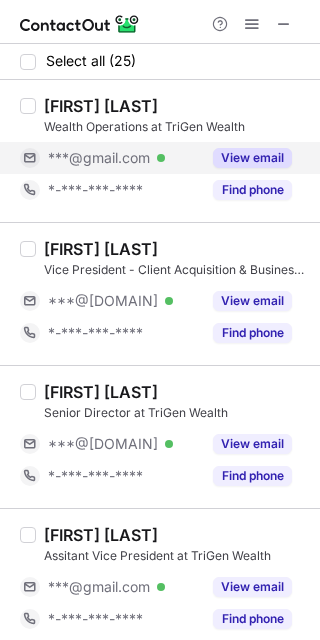 click on "View email" at bounding box center [252, 158] 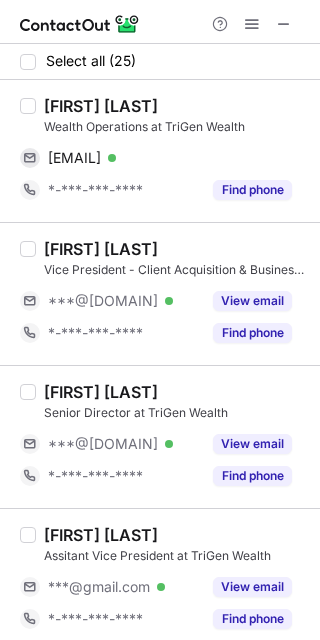 click on "[FIRST] [LAST]" at bounding box center (101, 106) 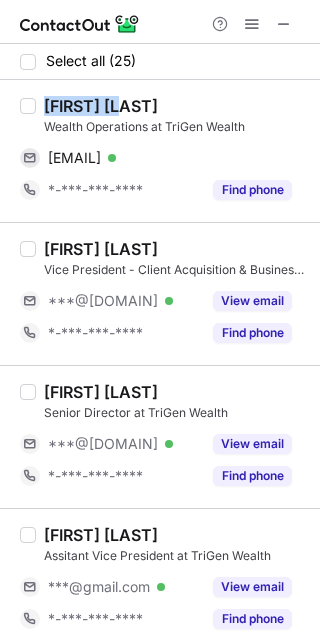 click on "[FIRST] [LAST]" at bounding box center [101, 106] 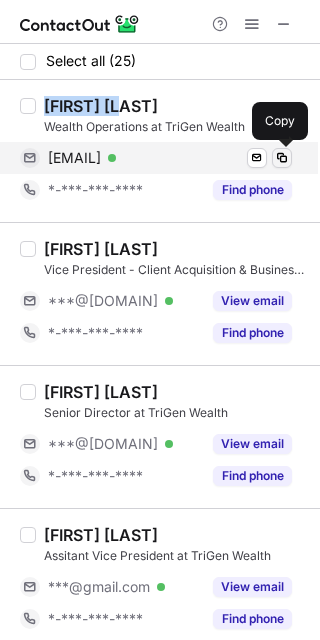 drag, startPoint x: 285, startPoint y: 151, endPoint x: 303, endPoint y: 146, distance: 18.681541 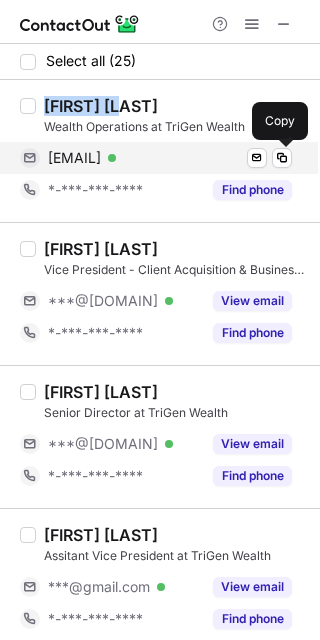 click at bounding box center (282, 158) 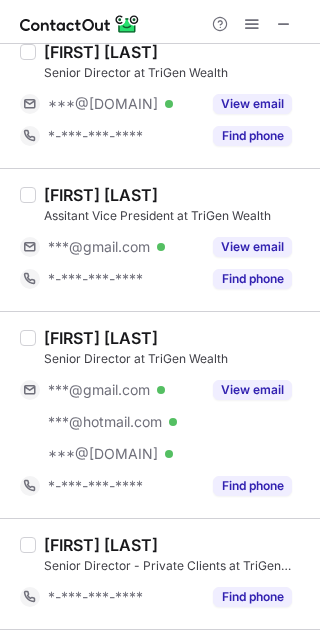 scroll, scrollTop: 375, scrollLeft: 0, axis: vertical 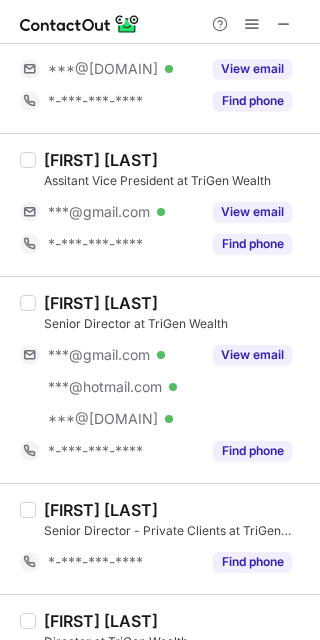drag, startPoint x: 230, startPoint y: 210, endPoint x: 152, endPoint y: 181, distance: 83.21658 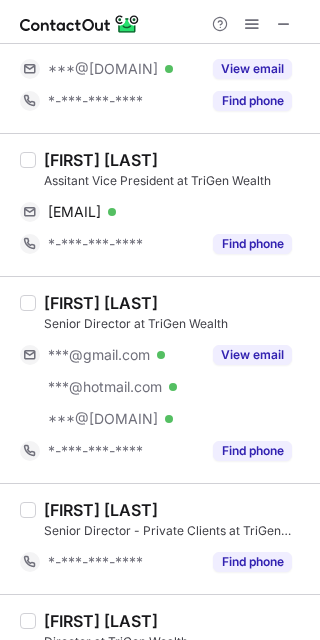 click on "[FIRST] [LAST]" at bounding box center (101, 160) 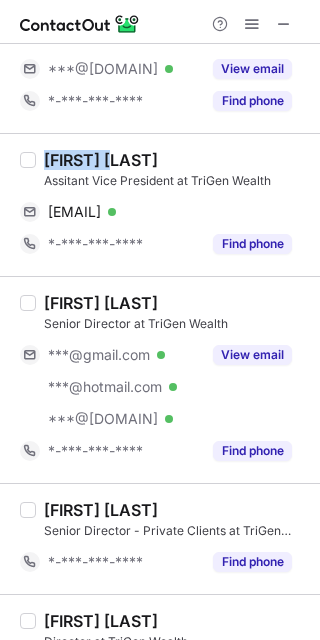 click on "[FIRST] [LAST]" at bounding box center [101, 160] 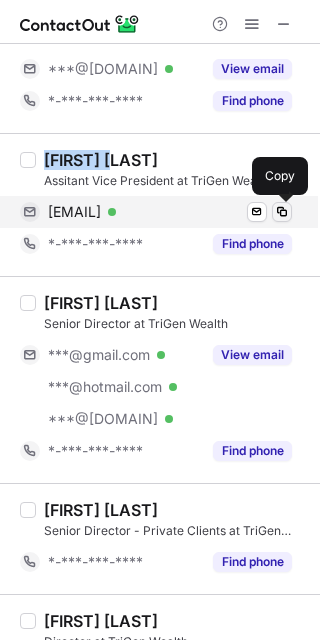 click at bounding box center (282, 212) 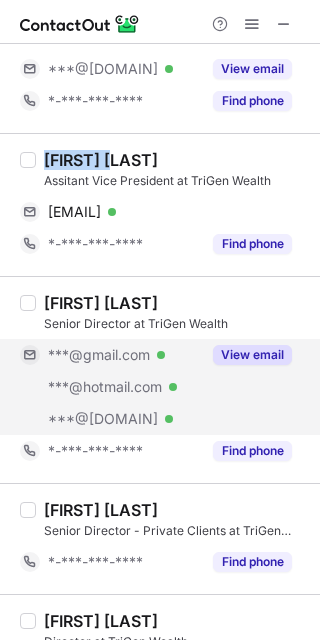 drag, startPoint x: 243, startPoint y: 351, endPoint x: 58, endPoint y: 276, distance: 199.62465 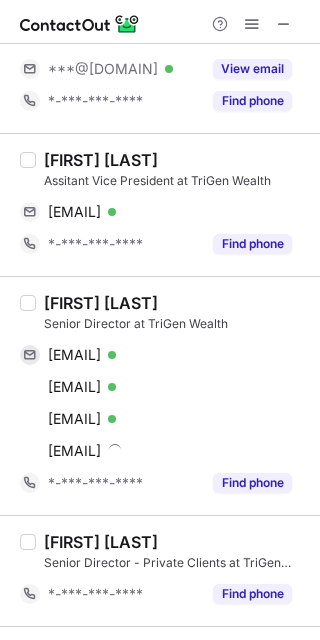 click on "[FIRST] [LAST]" at bounding box center [101, 303] 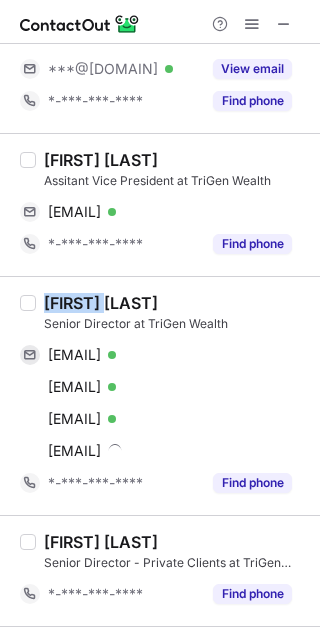 click on "[FIRST] [LAST]" at bounding box center (101, 303) 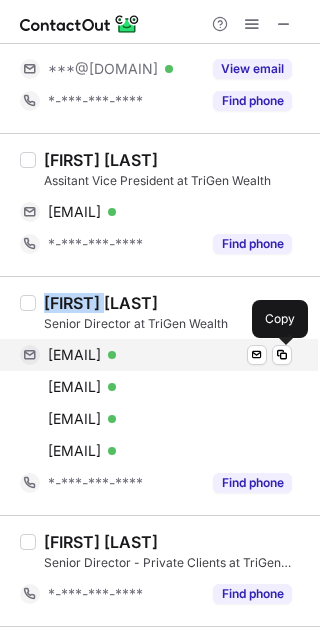 drag, startPoint x: 275, startPoint y: 350, endPoint x: 288, endPoint y: 345, distance: 13.928389 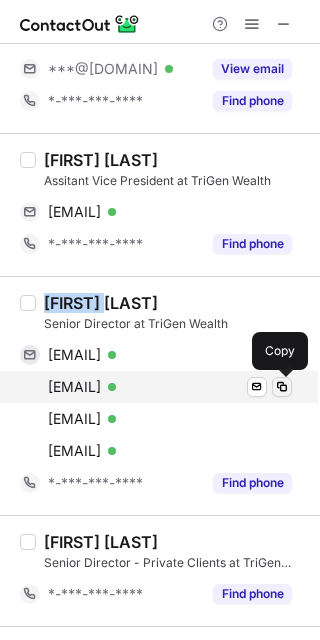 click at bounding box center (282, 387) 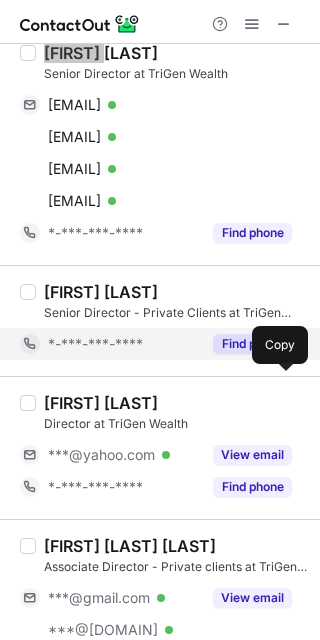 scroll, scrollTop: 875, scrollLeft: 0, axis: vertical 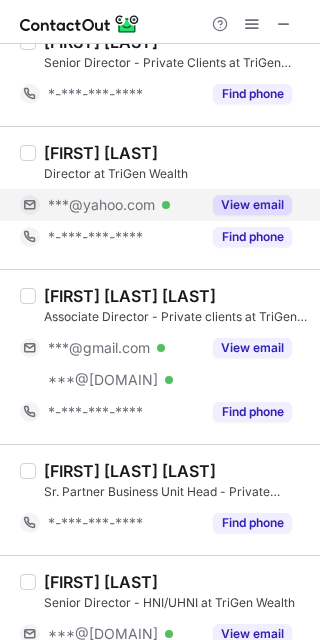 drag, startPoint x: 285, startPoint y: 197, endPoint x: 243, endPoint y: 240, distance: 60.108234 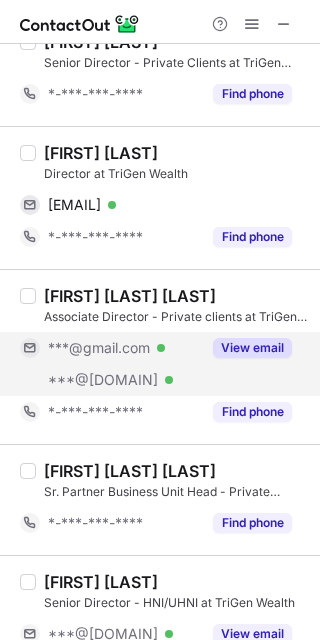 click on "View email" at bounding box center (246, 348) 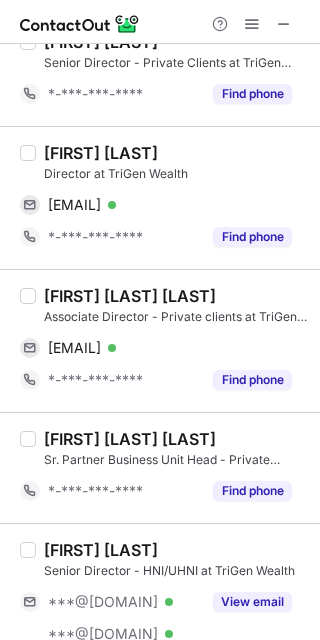 click on "[FIRST] [LAST]" at bounding box center (101, 153) 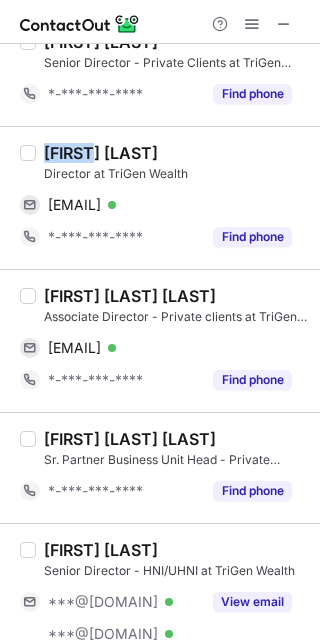 click on "[FIRST] [LAST]" at bounding box center (101, 153) 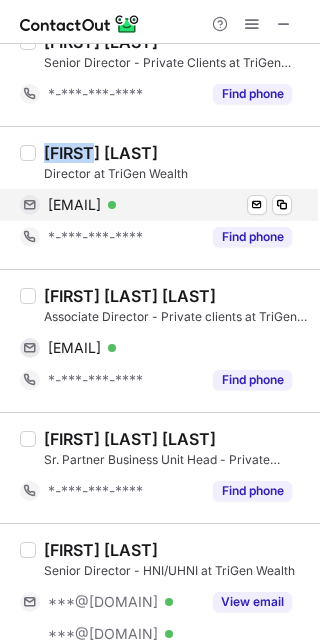 click on "[EMAIL] Verified Send email Copy" at bounding box center [156, 205] 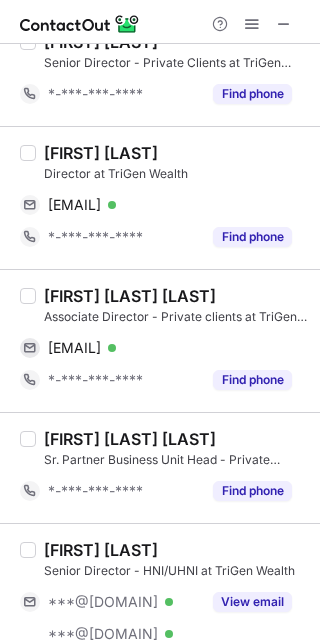 click on "[FIRST] [LAST] [LAST]" at bounding box center (130, 296) 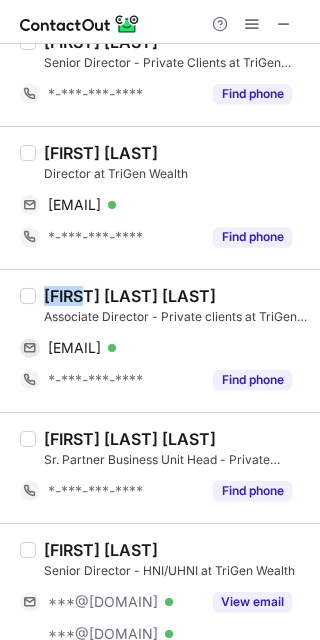 click on "[FIRST] [LAST] [LAST]" at bounding box center [130, 296] 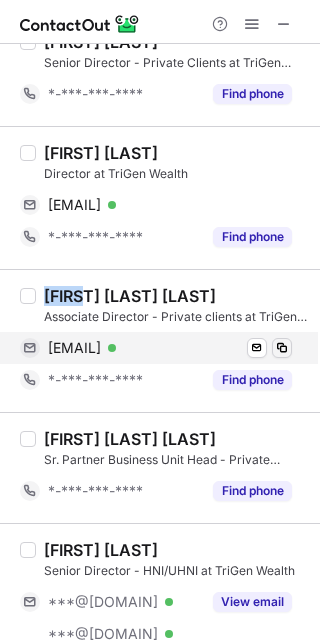 click at bounding box center [282, 348] 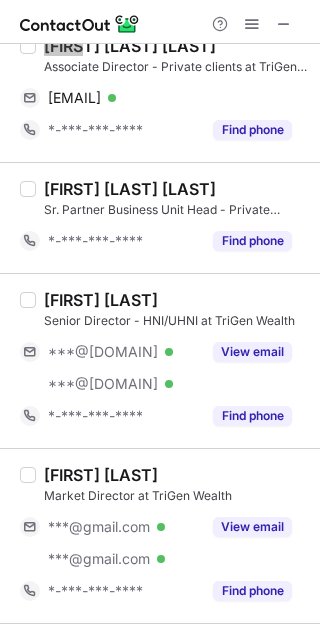 scroll, scrollTop: 1250, scrollLeft: 0, axis: vertical 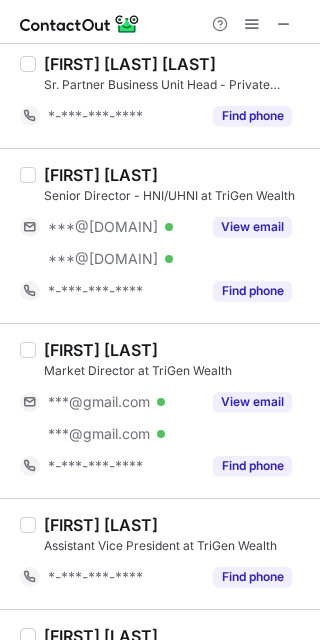 drag, startPoint x: 280, startPoint y: 397, endPoint x: 227, endPoint y: 380, distance: 55.65968 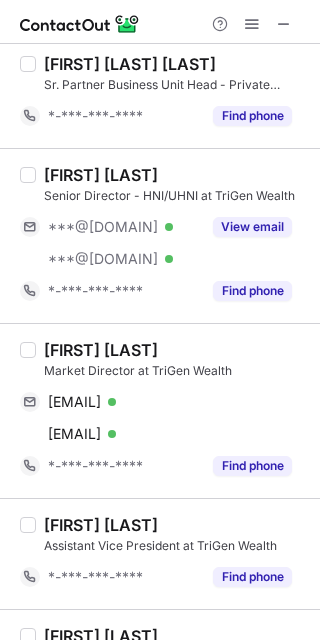 click on "[FIRST] [LAST]" at bounding box center [101, 350] 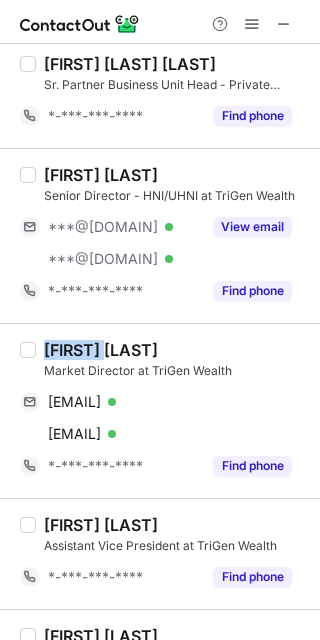click on "[FIRST] [LAST]" at bounding box center (101, 350) 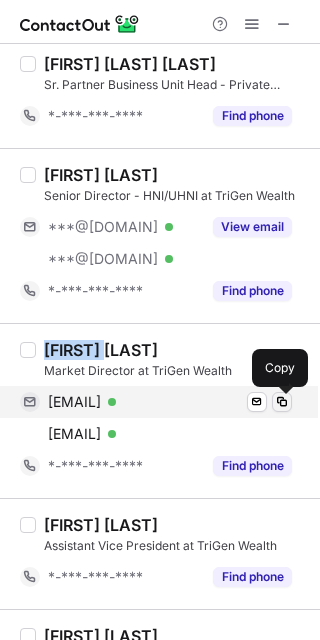 click at bounding box center [282, 402] 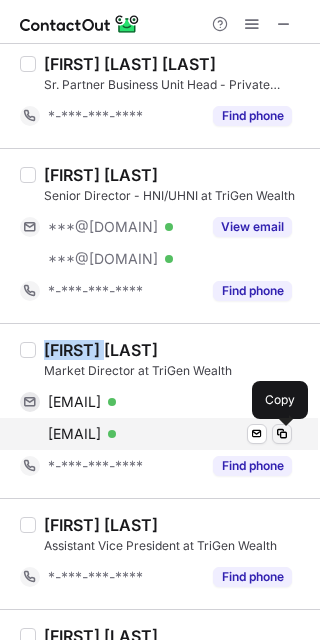 click at bounding box center [282, 434] 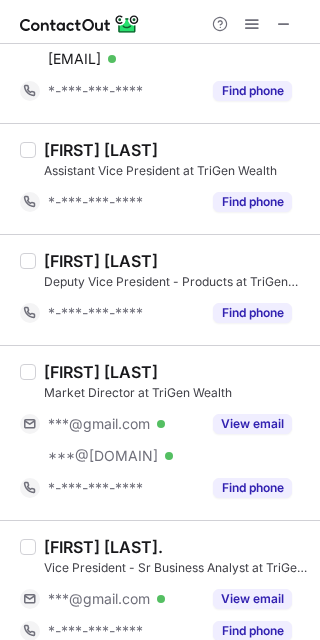 scroll, scrollTop: 1750, scrollLeft: 0, axis: vertical 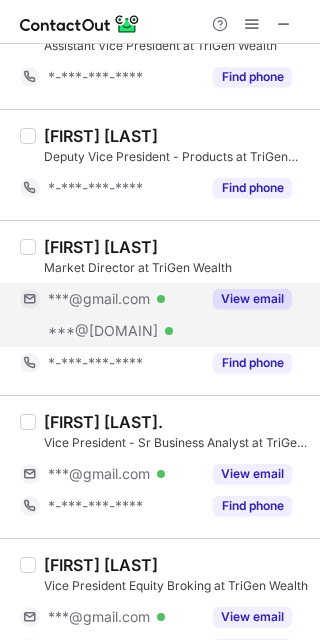 click on "View email" at bounding box center (252, 299) 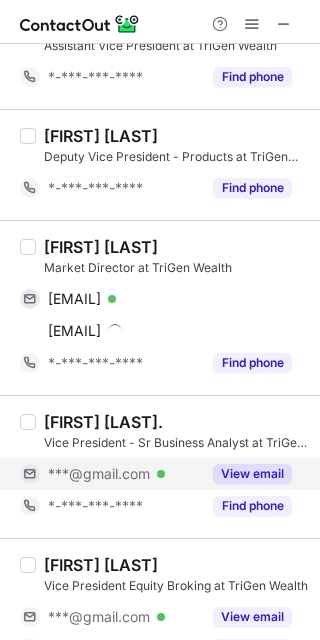 click on "View email" at bounding box center [252, 474] 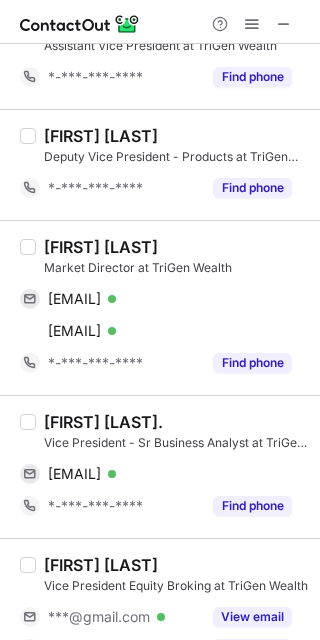 click on "[FIRST] [LAST]" at bounding box center [101, 247] 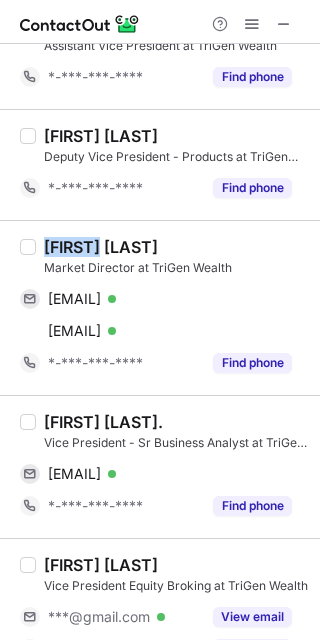 click on "[FIRST] [LAST]" at bounding box center [101, 247] 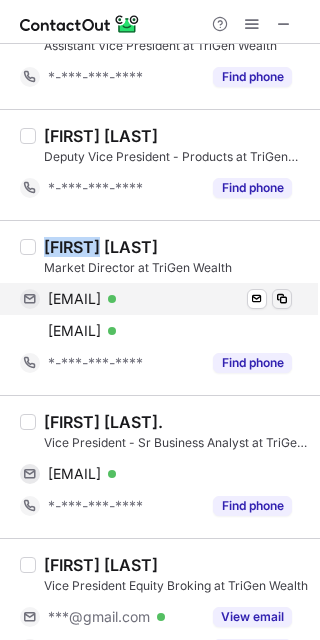 click at bounding box center [282, 299] 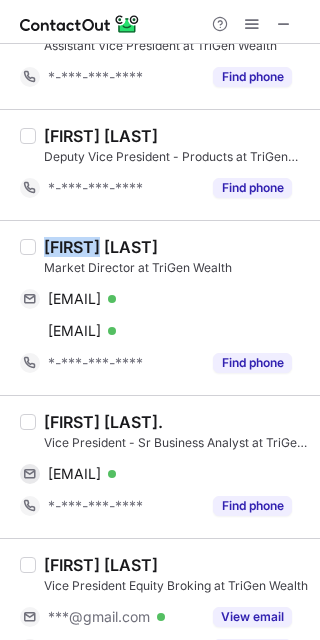 click on "[FIRST] [LAST]." at bounding box center (103, 422) 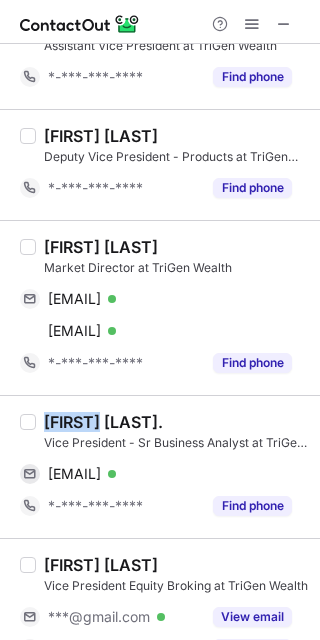 click on "[FIRST] [LAST]." at bounding box center [103, 422] 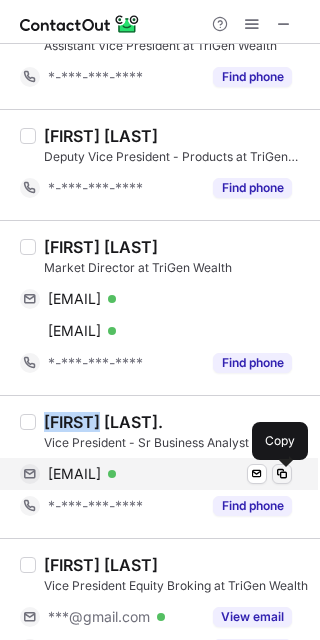 click at bounding box center [282, 474] 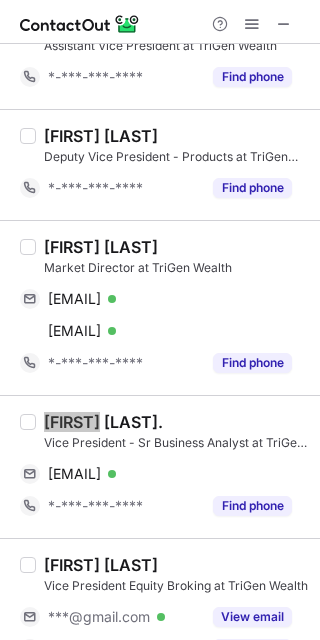scroll, scrollTop: 2125, scrollLeft: 0, axis: vertical 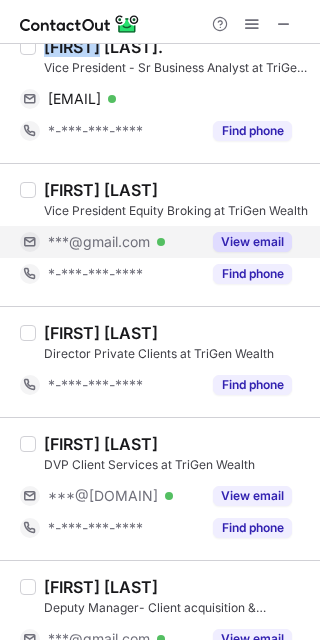 click on "View email" at bounding box center (252, 242) 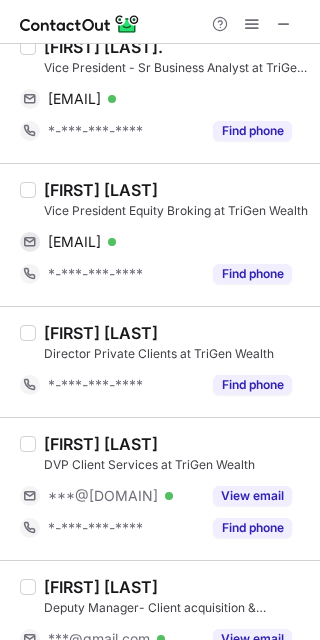 click on "[FIRST] [LAST]" at bounding box center [101, 190] 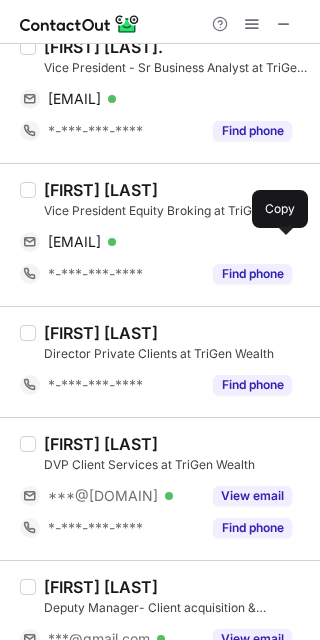 drag, startPoint x: 273, startPoint y: 237, endPoint x: 318, endPoint y: 295, distance: 73.409805 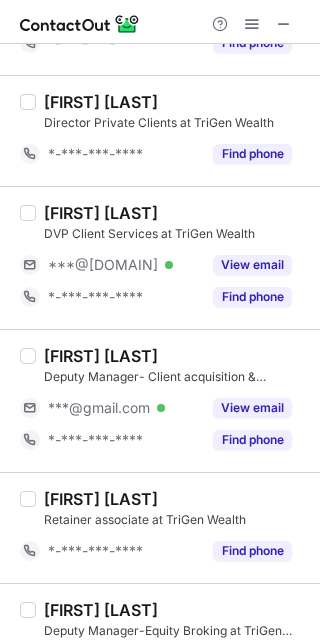 scroll, scrollTop: 2375, scrollLeft: 0, axis: vertical 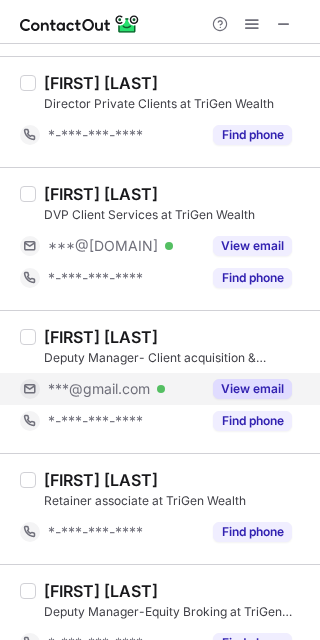 click on "View email" at bounding box center (252, 389) 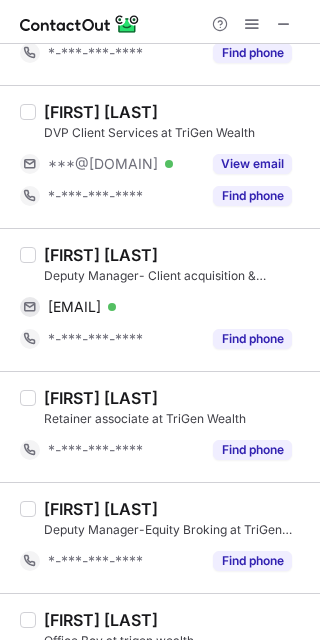 scroll, scrollTop: 2500, scrollLeft: 0, axis: vertical 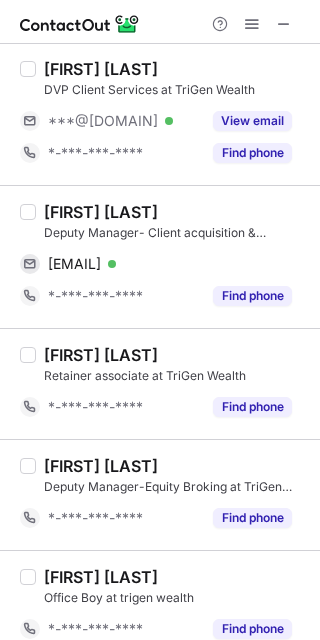 click on "[FIRST] [LAST]" at bounding box center [101, 212] 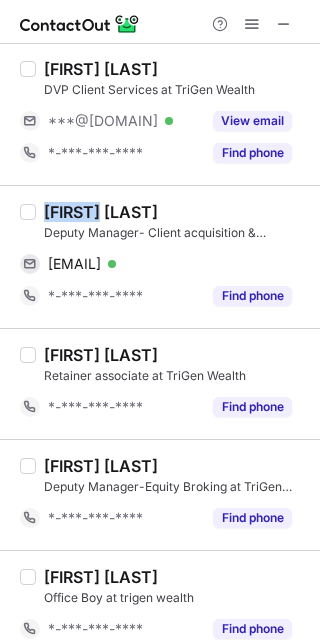 click on "[FIRST] [LAST]" at bounding box center [101, 212] 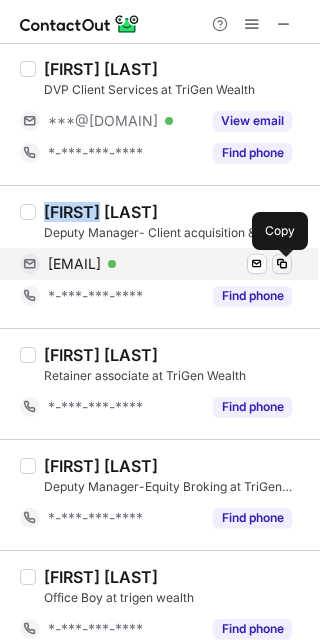 drag, startPoint x: 278, startPoint y: 265, endPoint x: 285, endPoint y: 275, distance: 12.206555 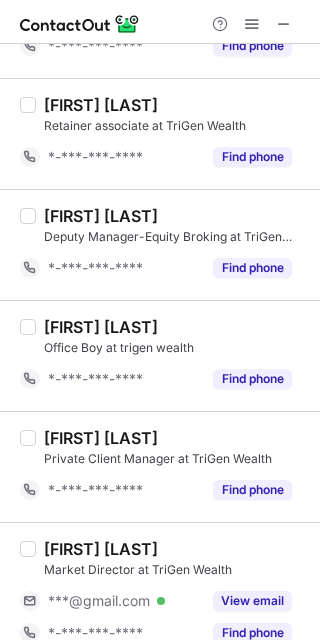 scroll, scrollTop: 2891, scrollLeft: 0, axis: vertical 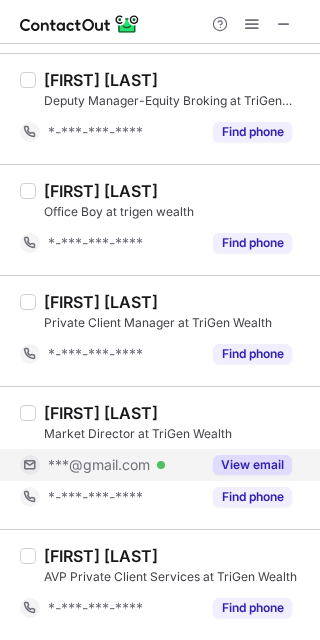click on "View email" at bounding box center [252, 465] 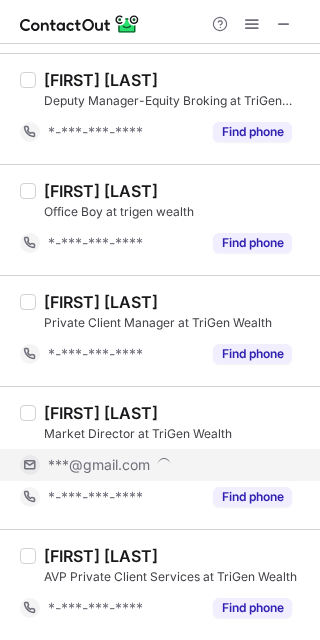 click on "[FIRST] [LAST]" at bounding box center [101, 413] 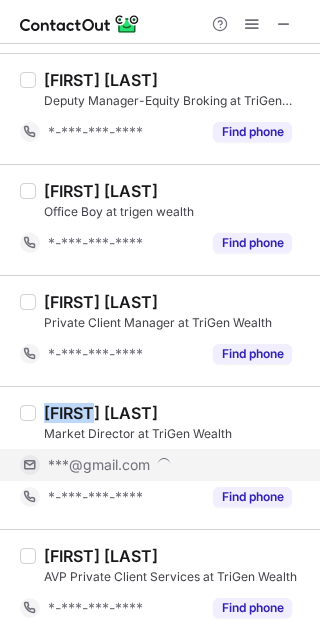 click on "[FIRST] [LAST]" at bounding box center (101, 413) 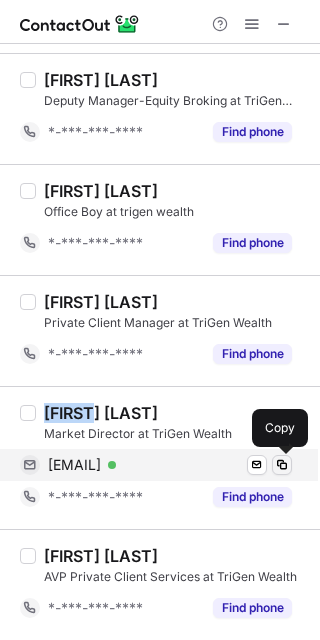 click at bounding box center (282, 465) 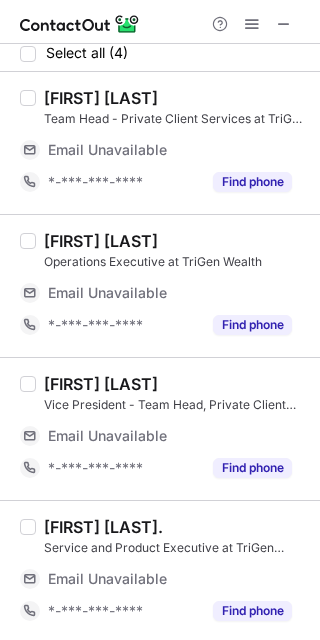 scroll, scrollTop: 11, scrollLeft: 0, axis: vertical 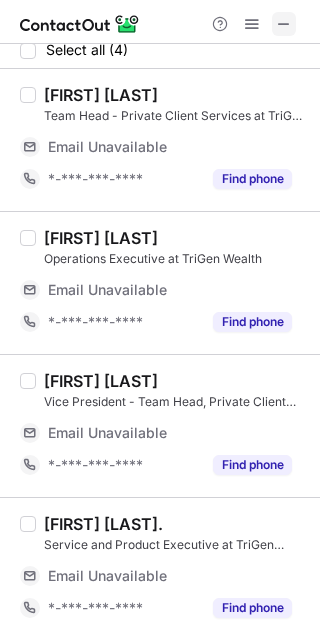click at bounding box center [284, 24] 